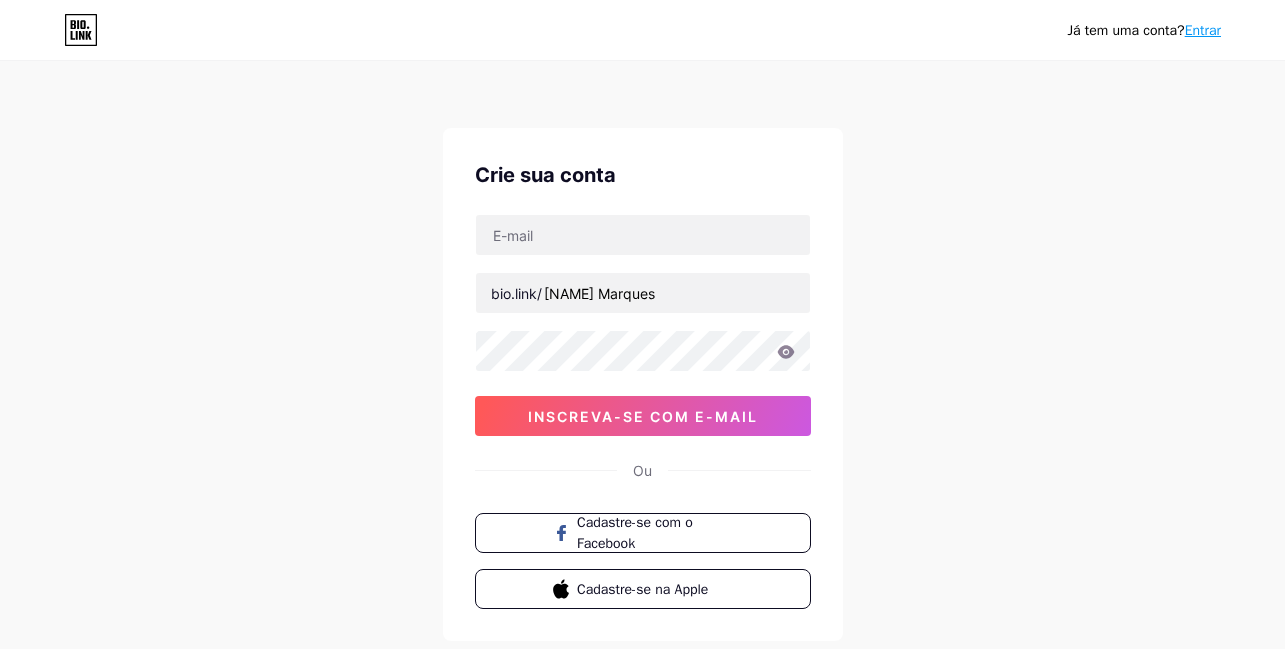 scroll, scrollTop: 0, scrollLeft: 0, axis: both 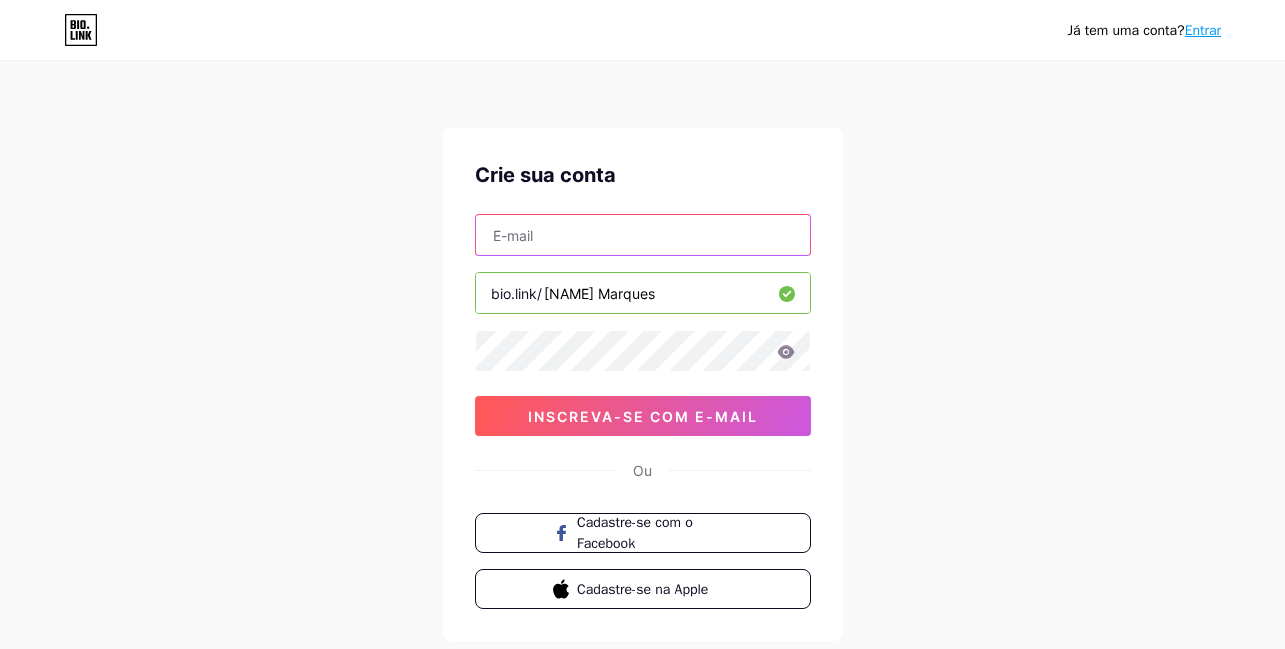 click at bounding box center [643, 235] 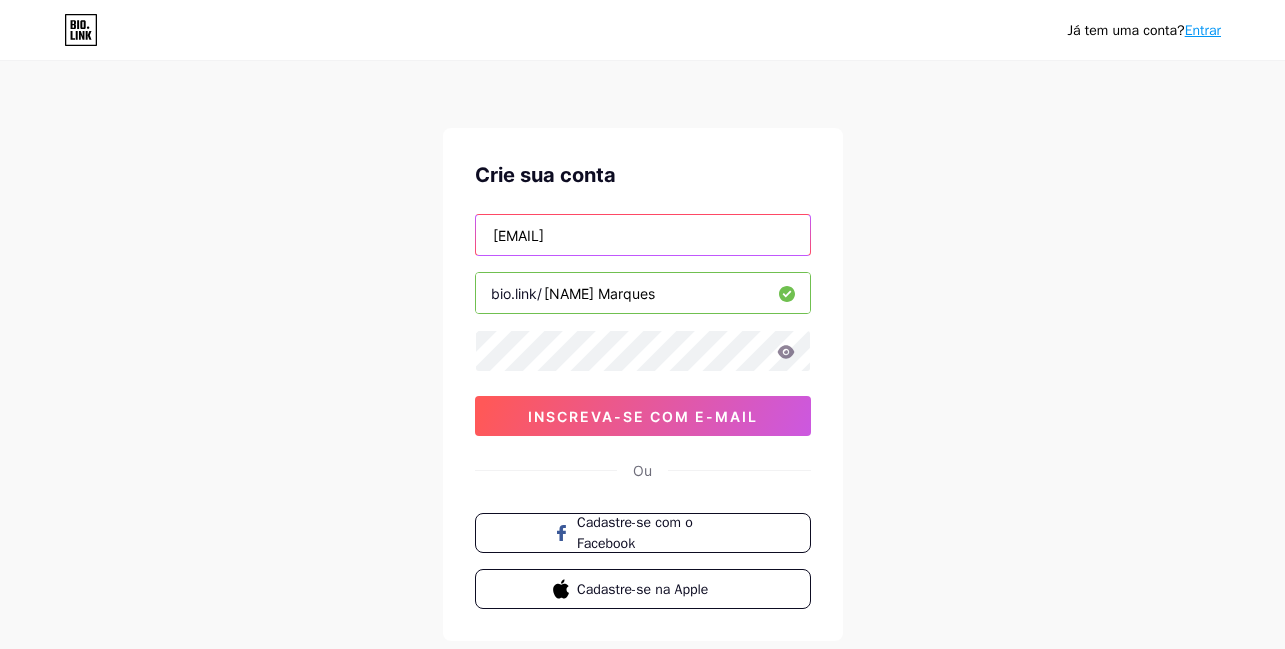 type on "[EMAIL]" 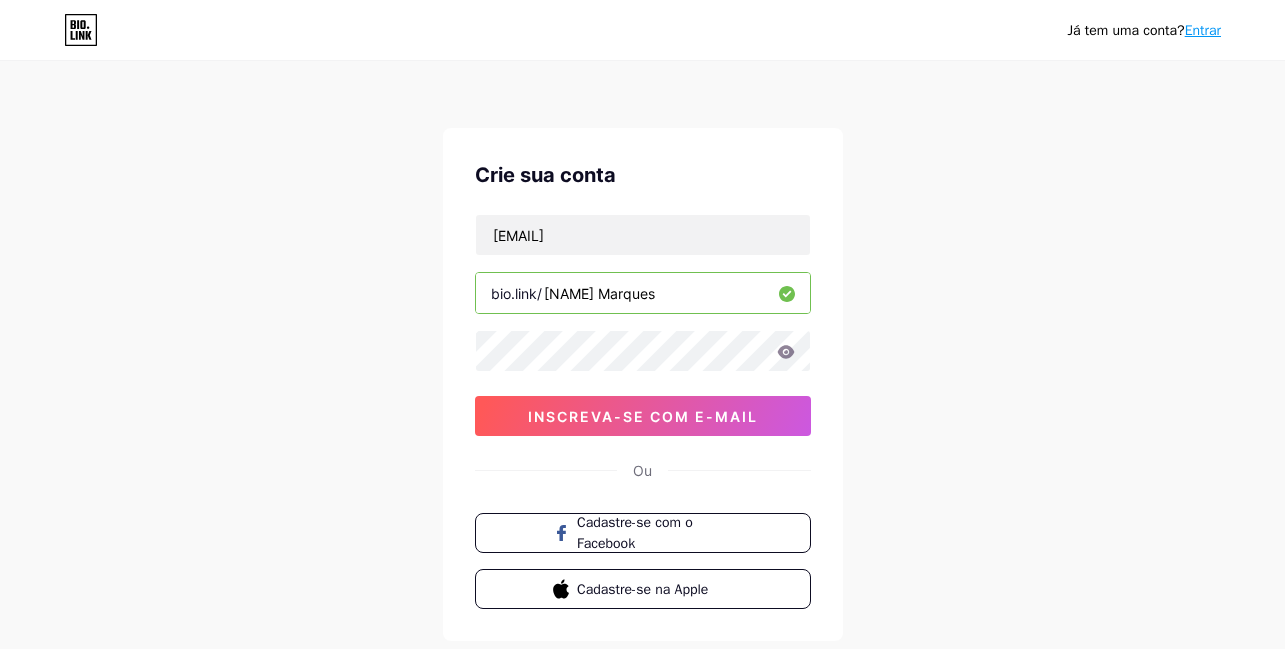 click 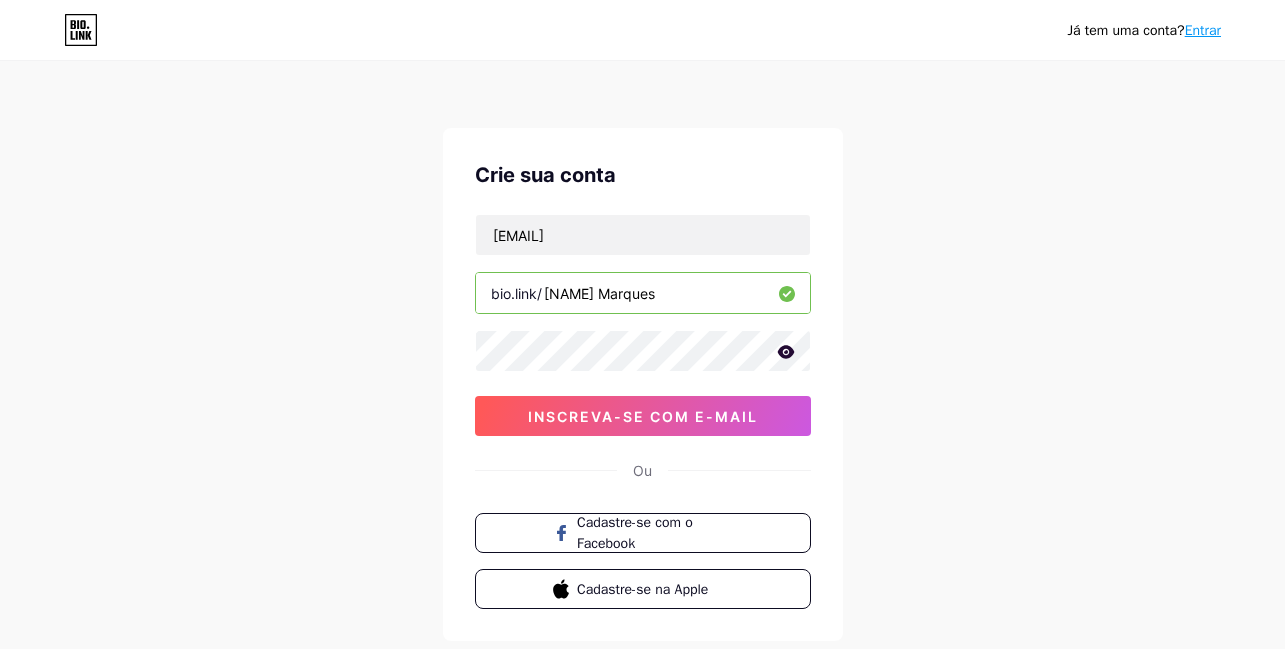 click 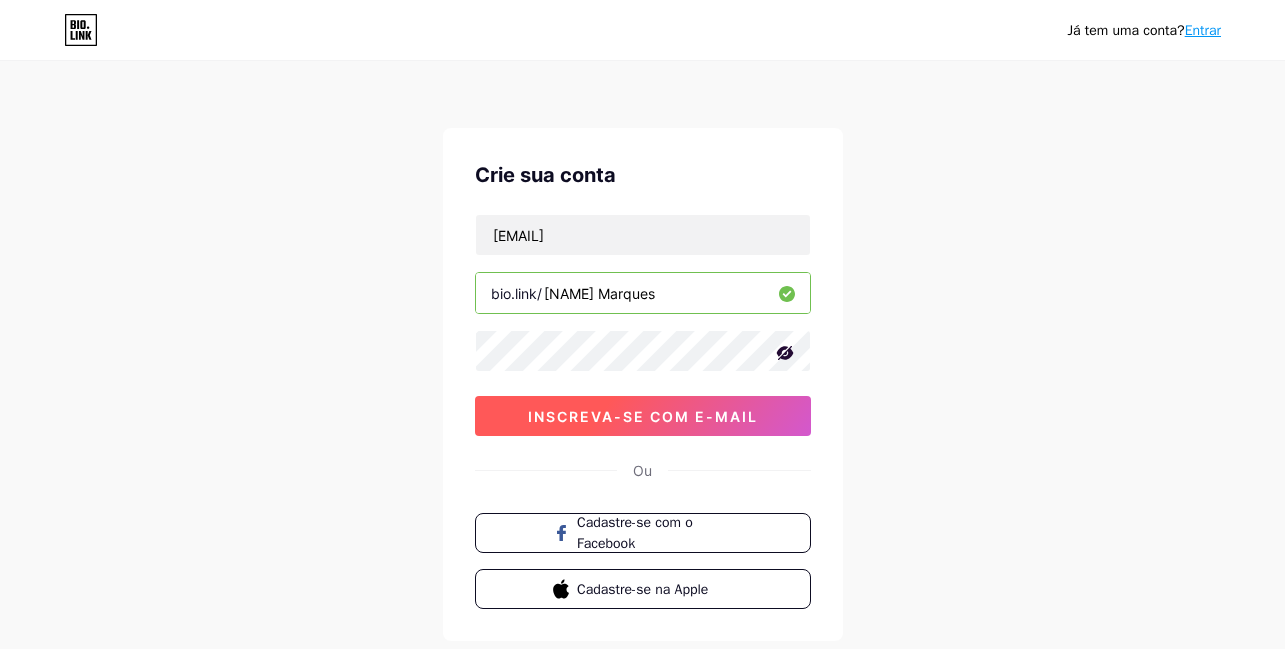 click on "inscreva-se com e-mail" at bounding box center [643, 416] 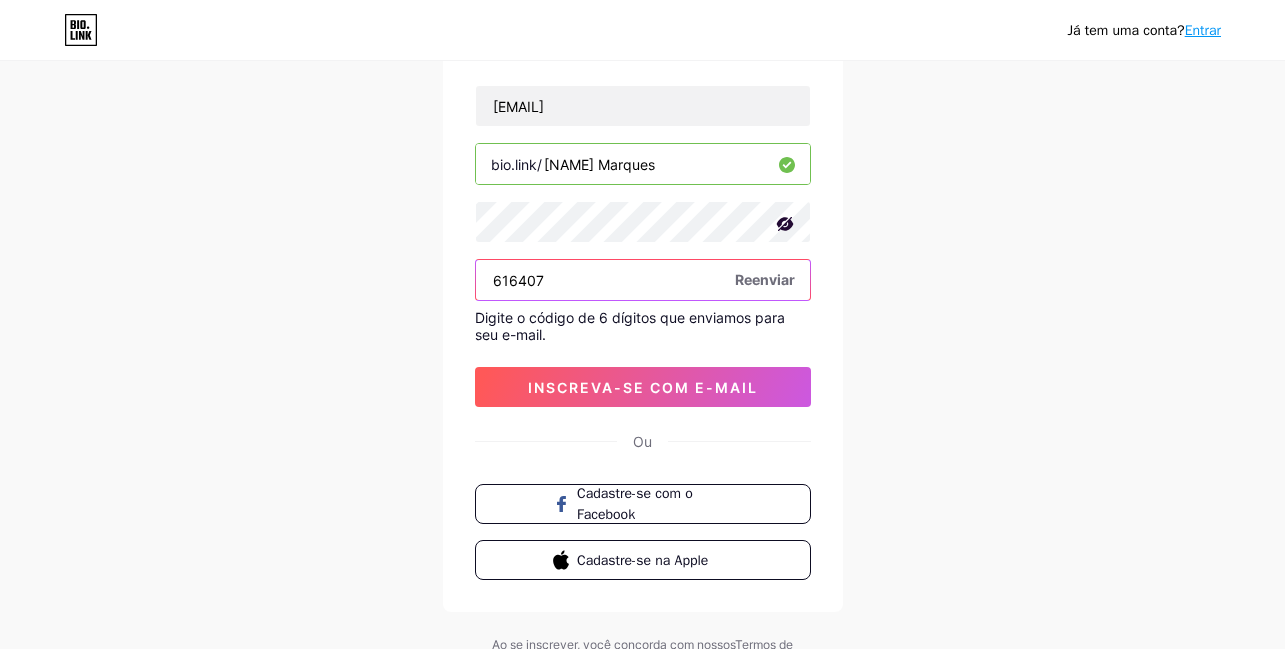 scroll, scrollTop: 180, scrollLeft: 0, axis: vertical 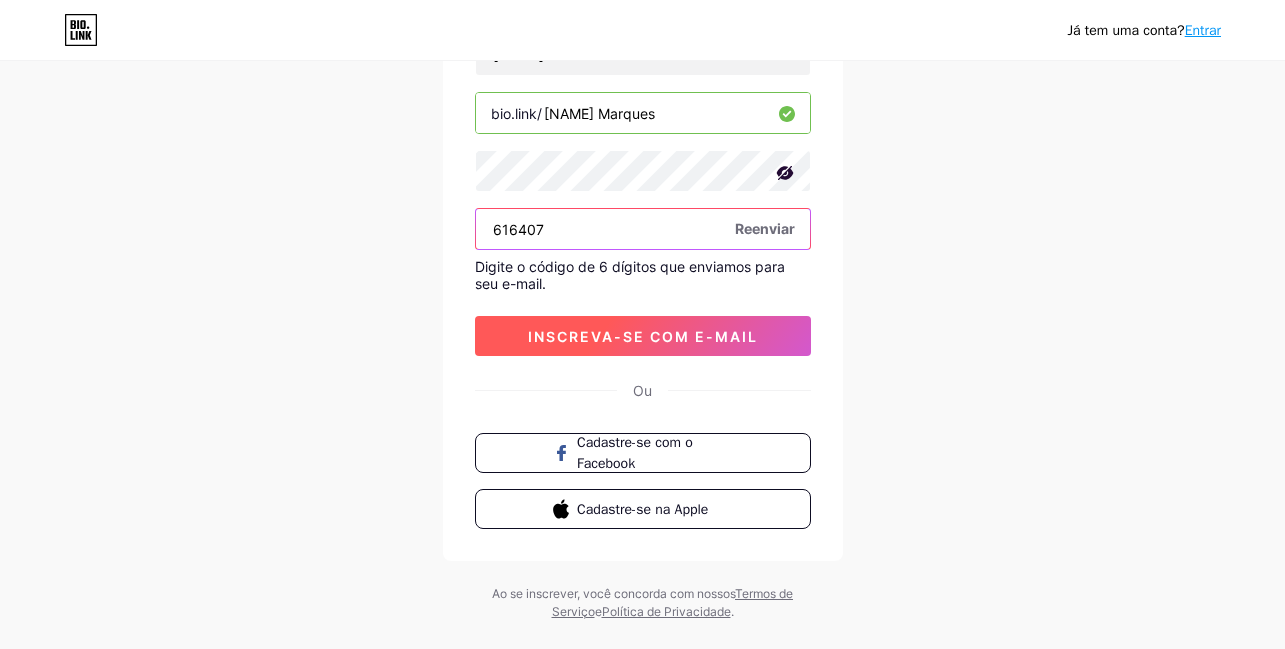 type on "616407" 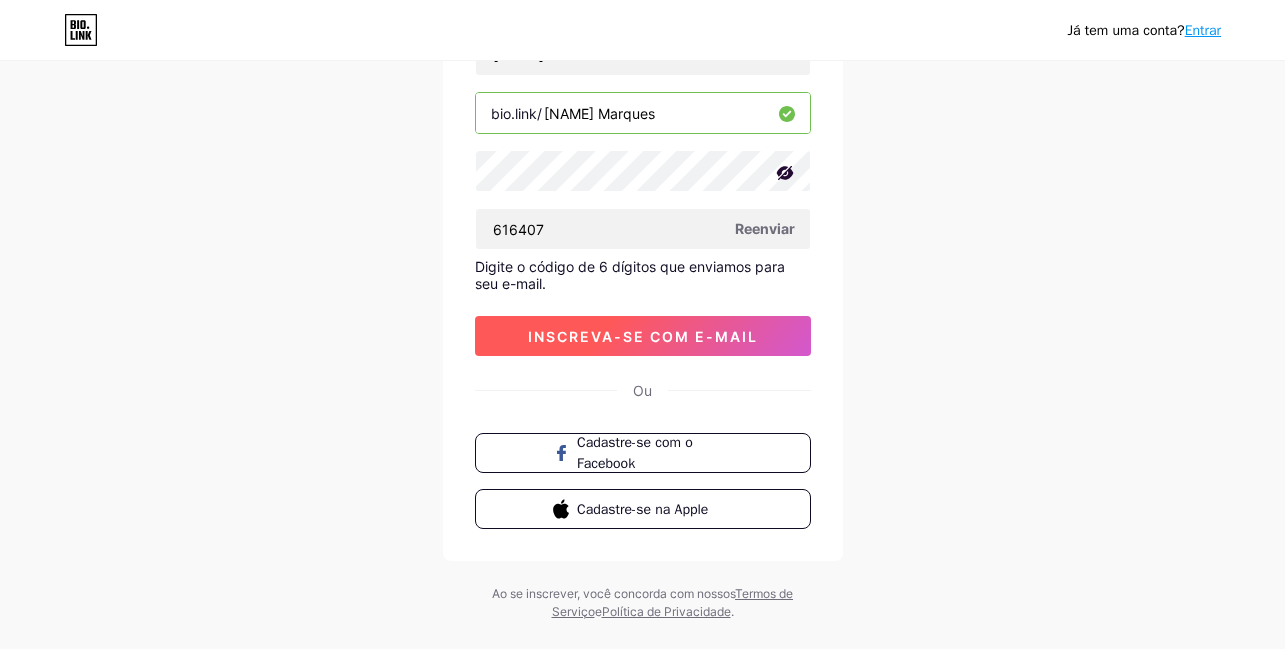click on "Já tem uma conta?  Entrar   Crie sua conta     [EMAIL]     bio.link/   [PERSONAL_URL]               616407   Reenviar     Digite o código de 6 dígitos que enviamos para seu e-mail.         inscreva-se com e-mail         Ou       Cadastre-se com o Facebook
Cadastre-se na Apple
Ao se inscrever, você concorda com nossos  Termos de Serviço  e  Política de Privacidade  ." at bounding box center (642, 252) 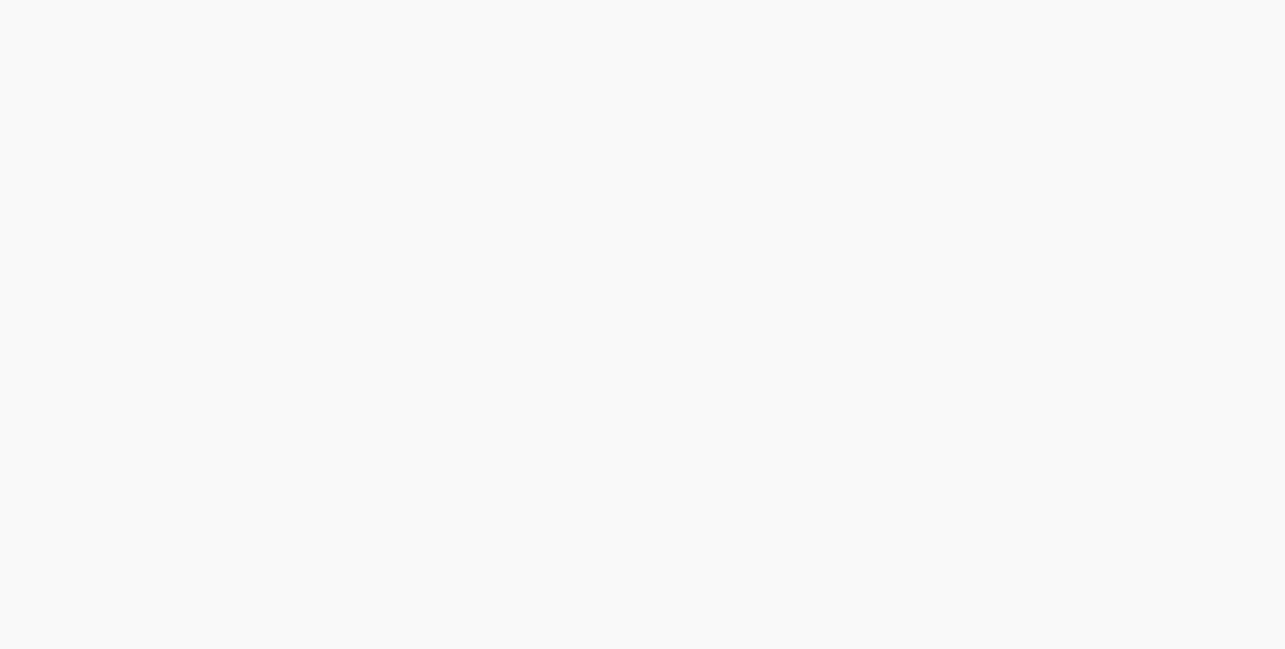 scroll, scrollTop: 0, scrollLeft: 0, axis: both 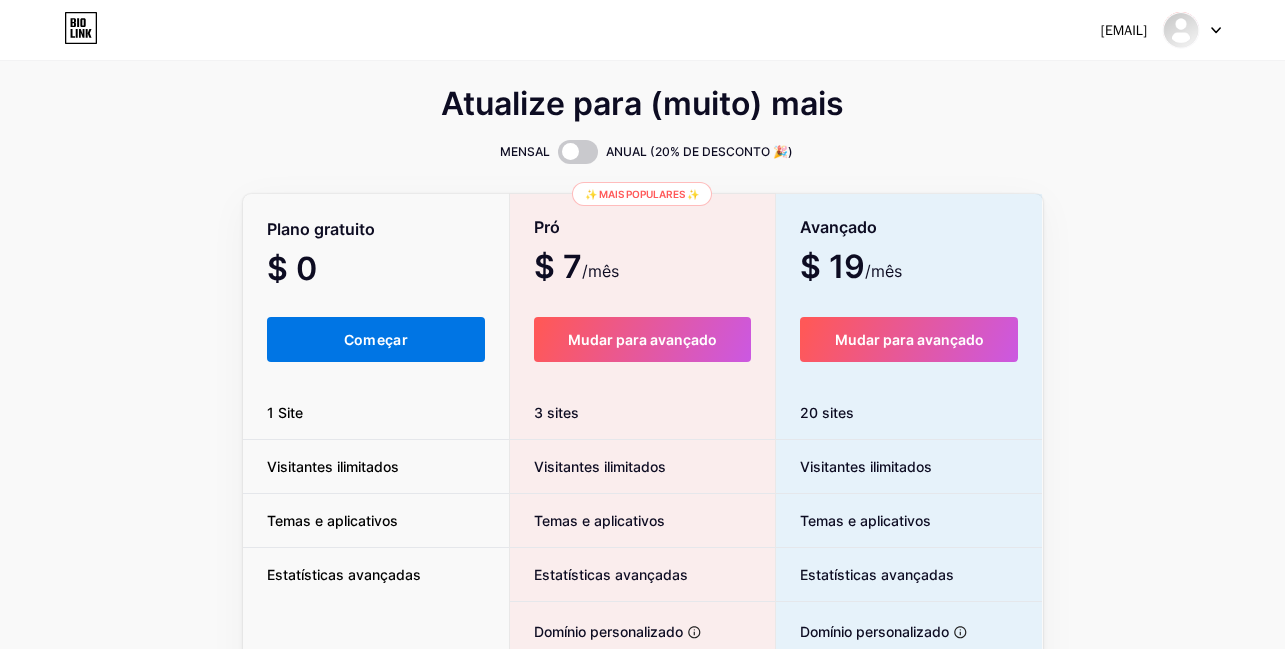click on "Começar" at bounding box center [376, 339] 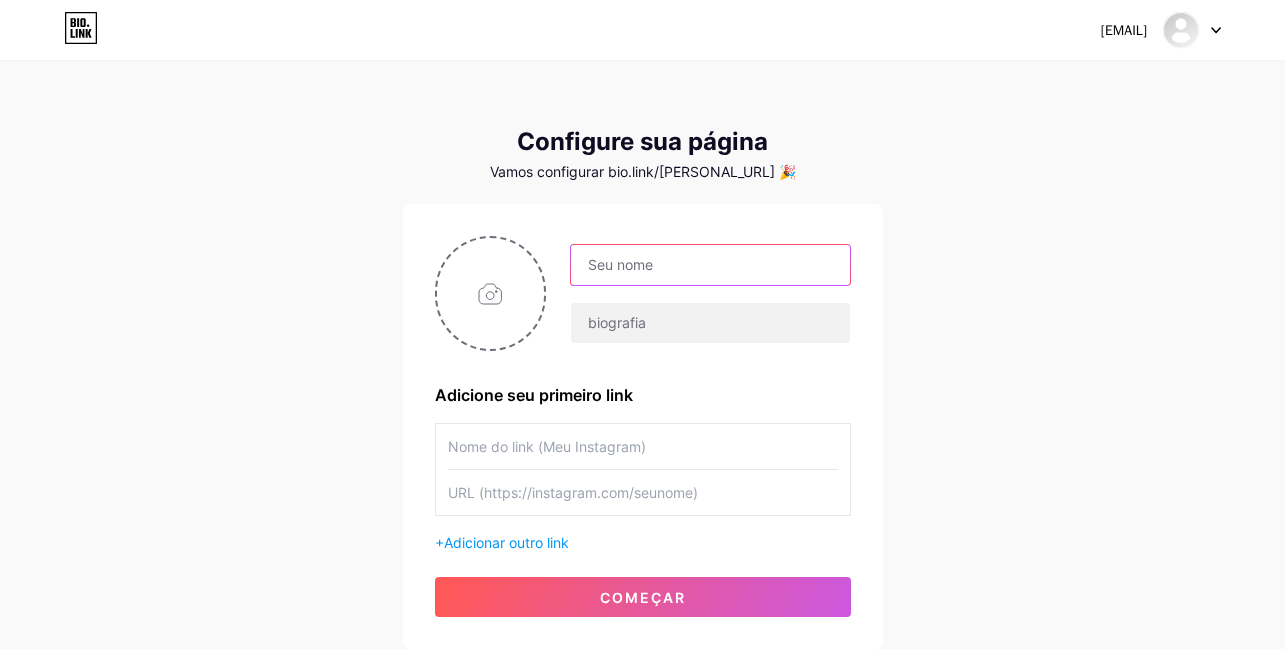 click at bounding box center [710, 265] 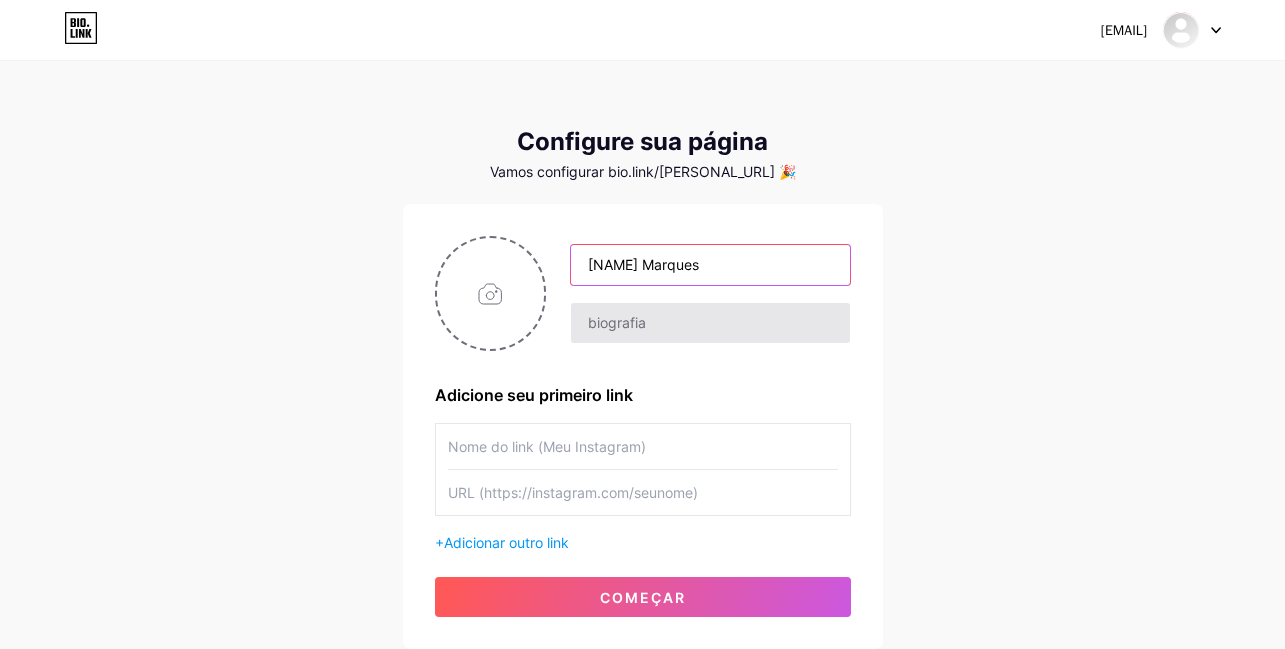 type on "[NAME] Marques" 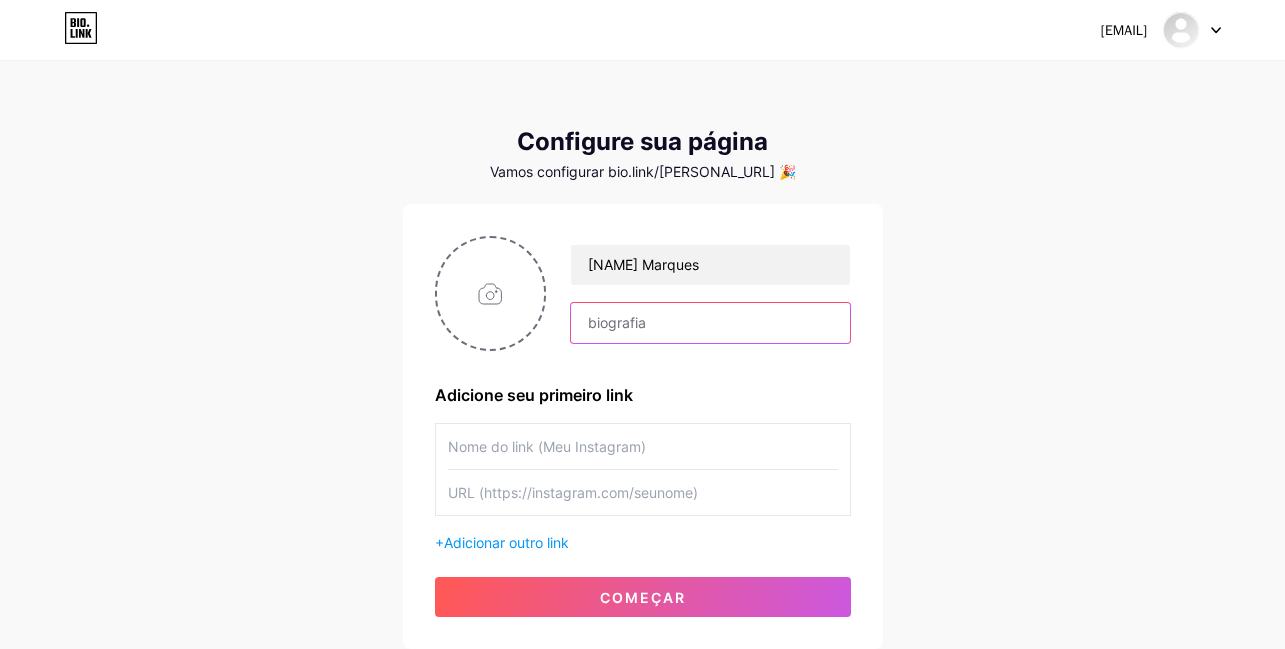 click at bounding box center (710, 323) 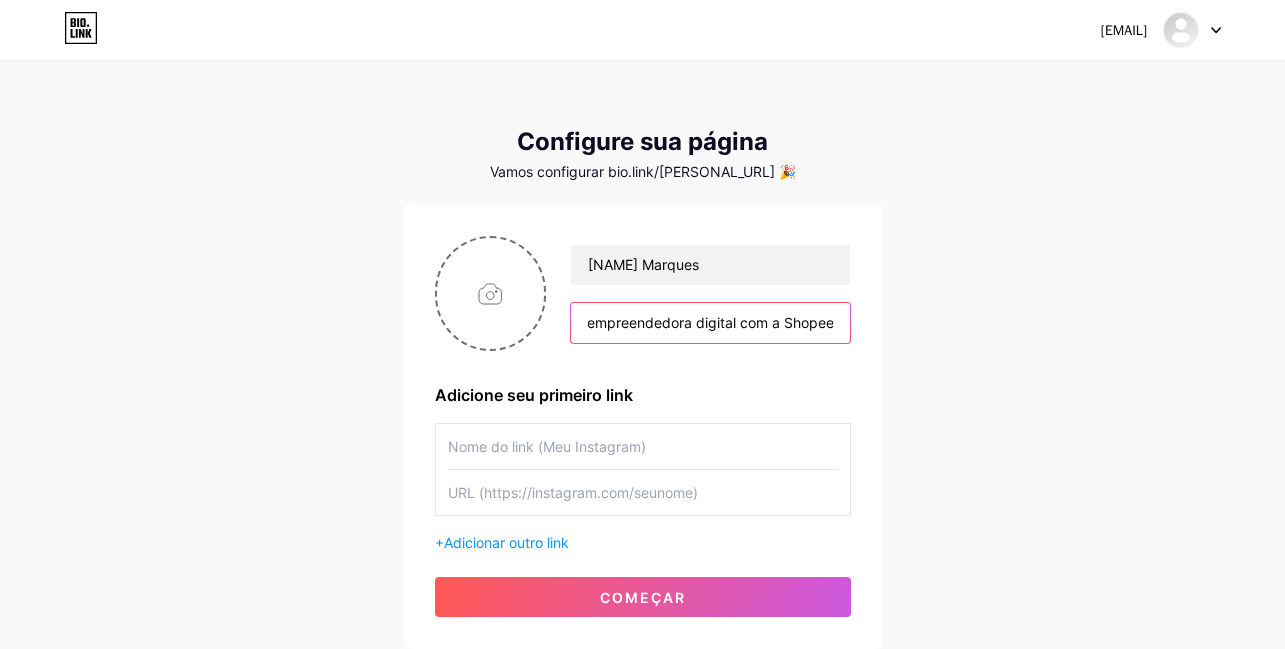 scroll, scrollTop: 0, scrollLeft: 603, axis: horizontal 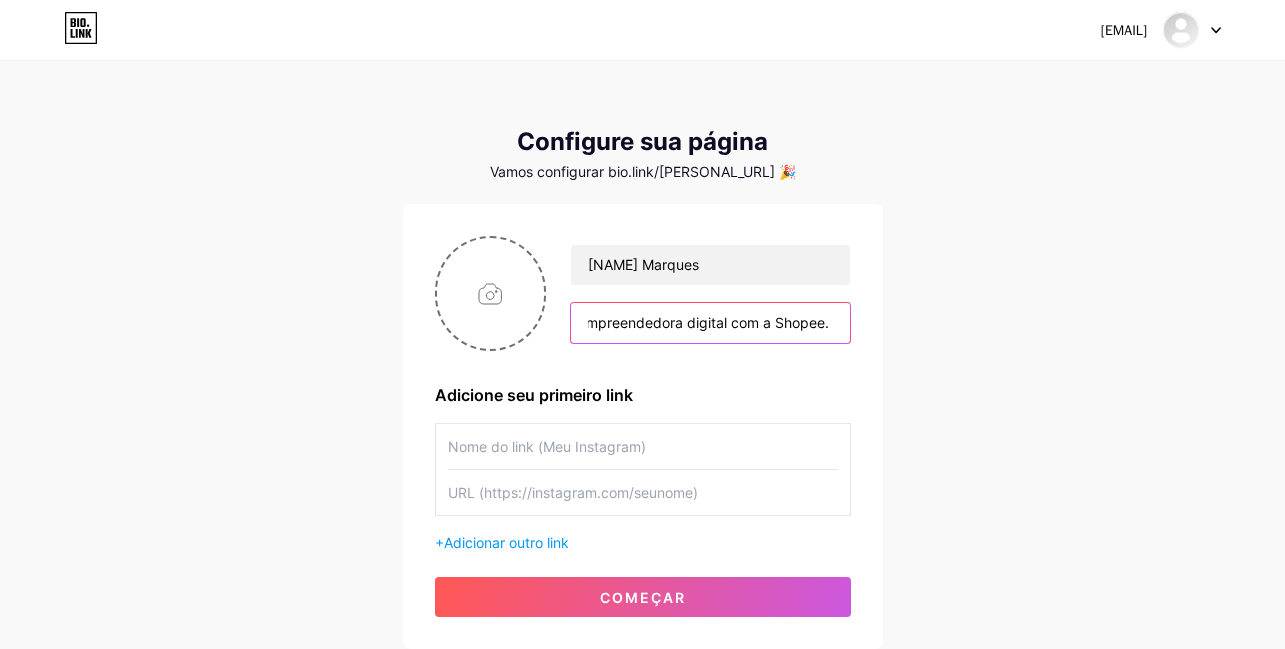 type on "Vida corrida? Eu entendo bem! Sou a [NAME] — mãe, CLT, dona de casa e agora também empreendedora digital com a Shopee. s2" 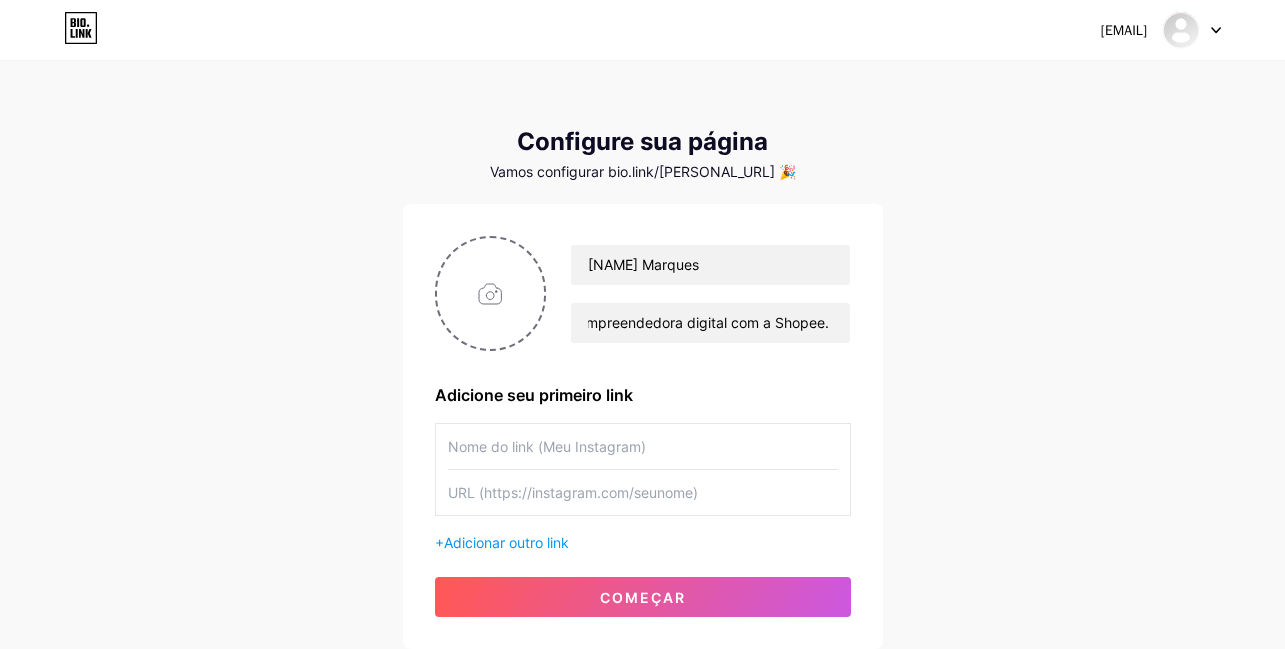 scroll, scrollTop: 0, scrollLeft: 0, axis: both 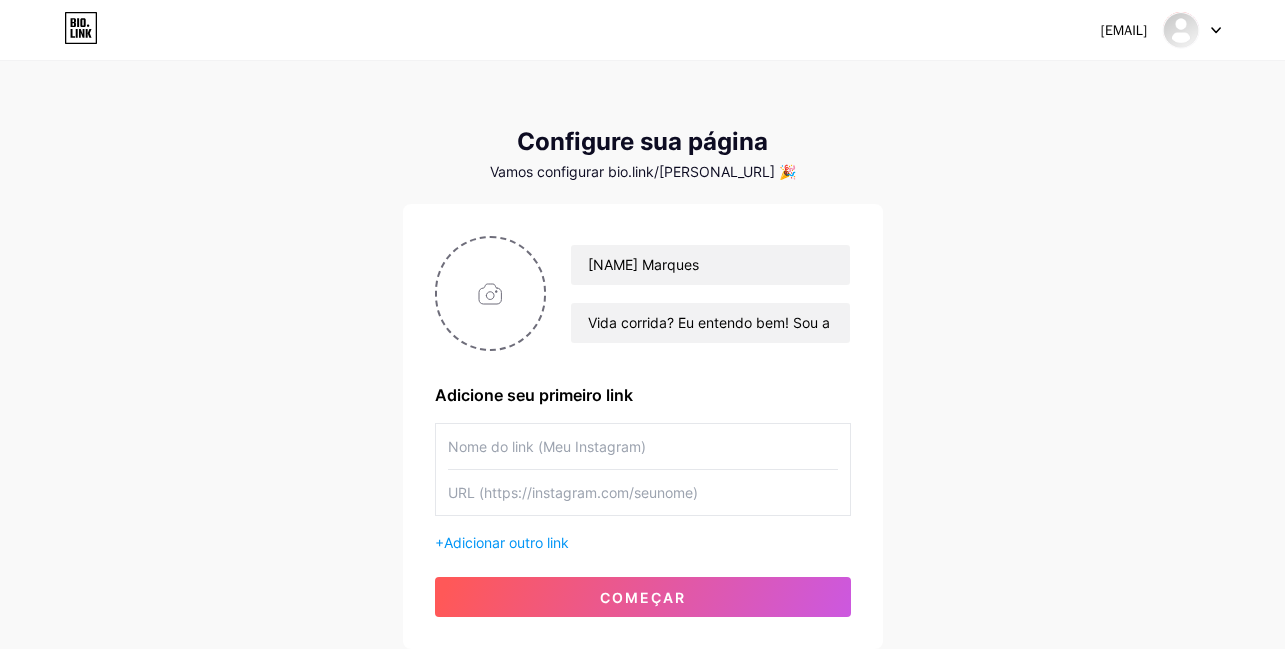 click at bounding box center [643, 446] 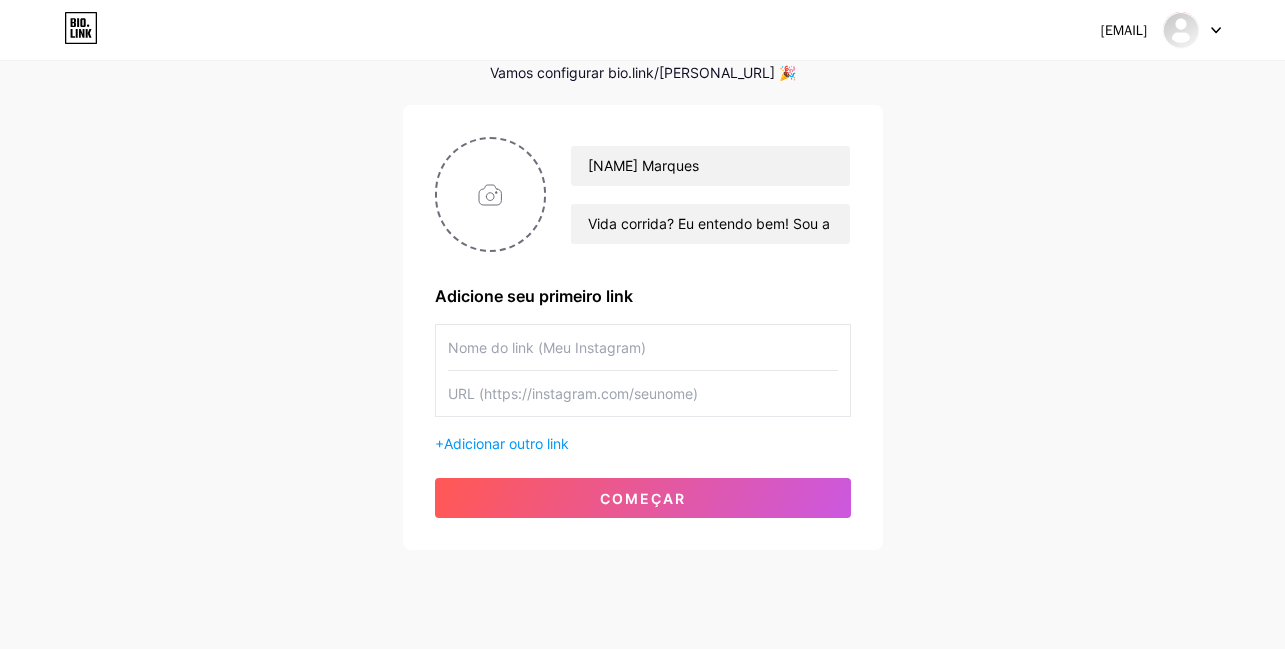 scroll, scrollTop: 144, scrollLeft: 0, axis: vertical 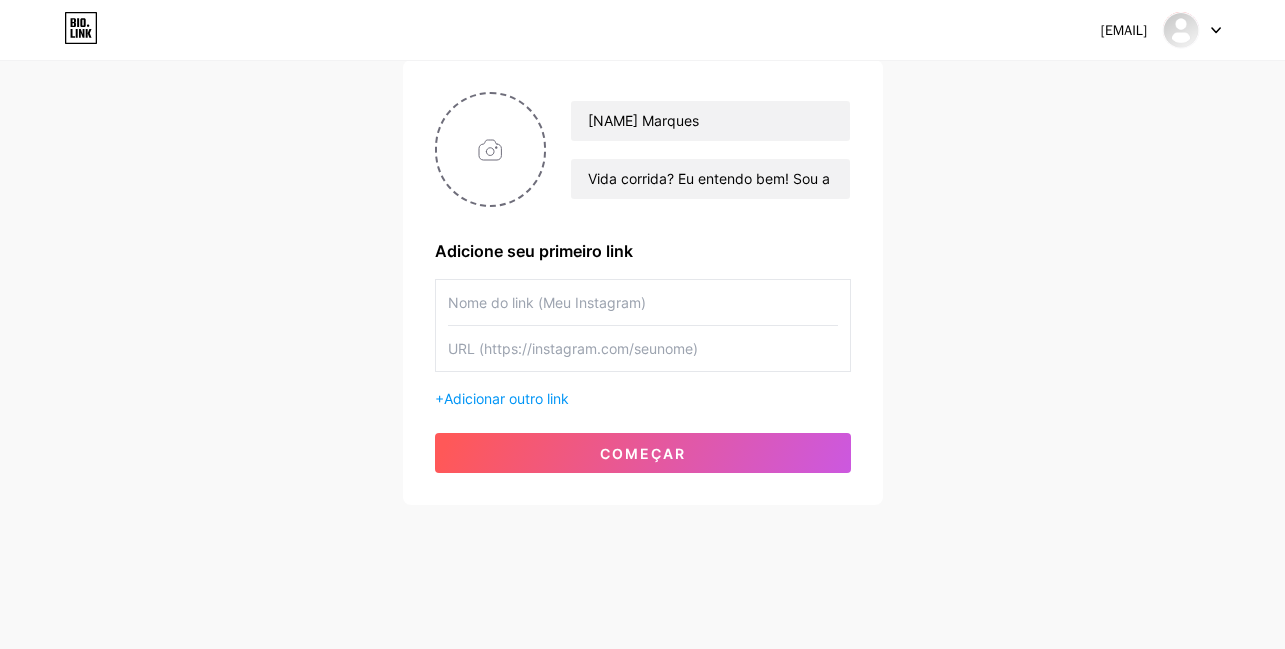 click at bounding box center (643, 302) 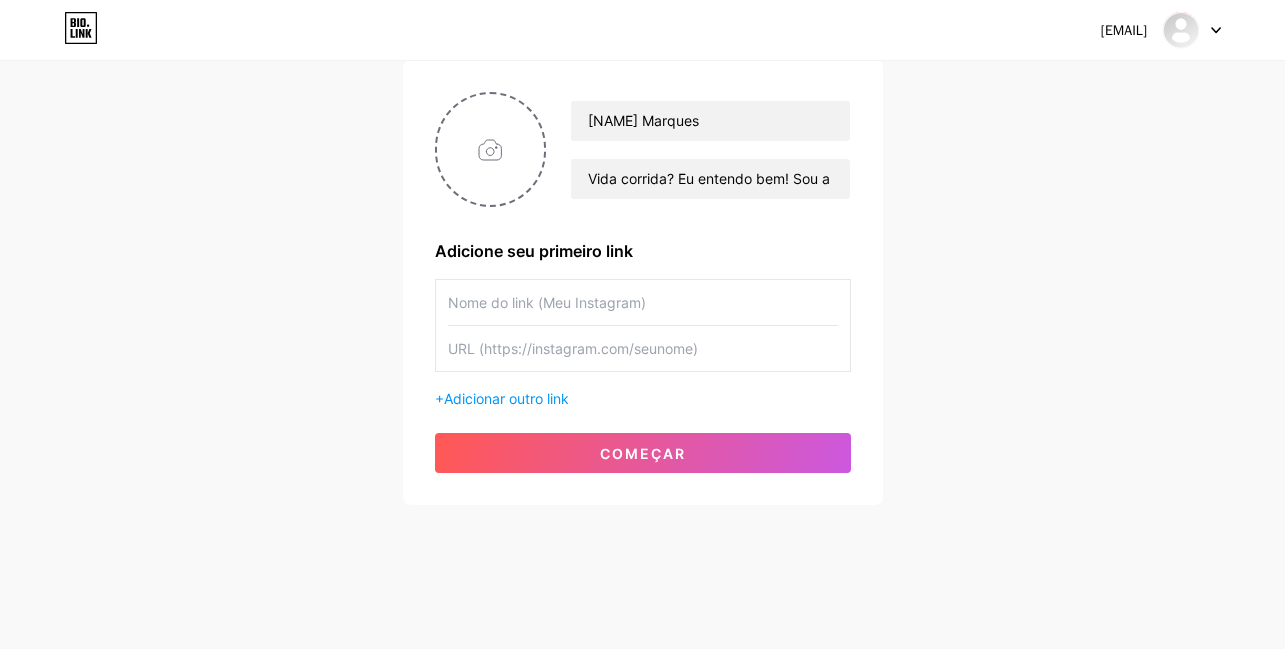 paste on "https://www.instagram.com/[PERSONAL_URL]?igsh=MXJoNmwyaGJid21zMw%3D%3D&utm_source=qr" 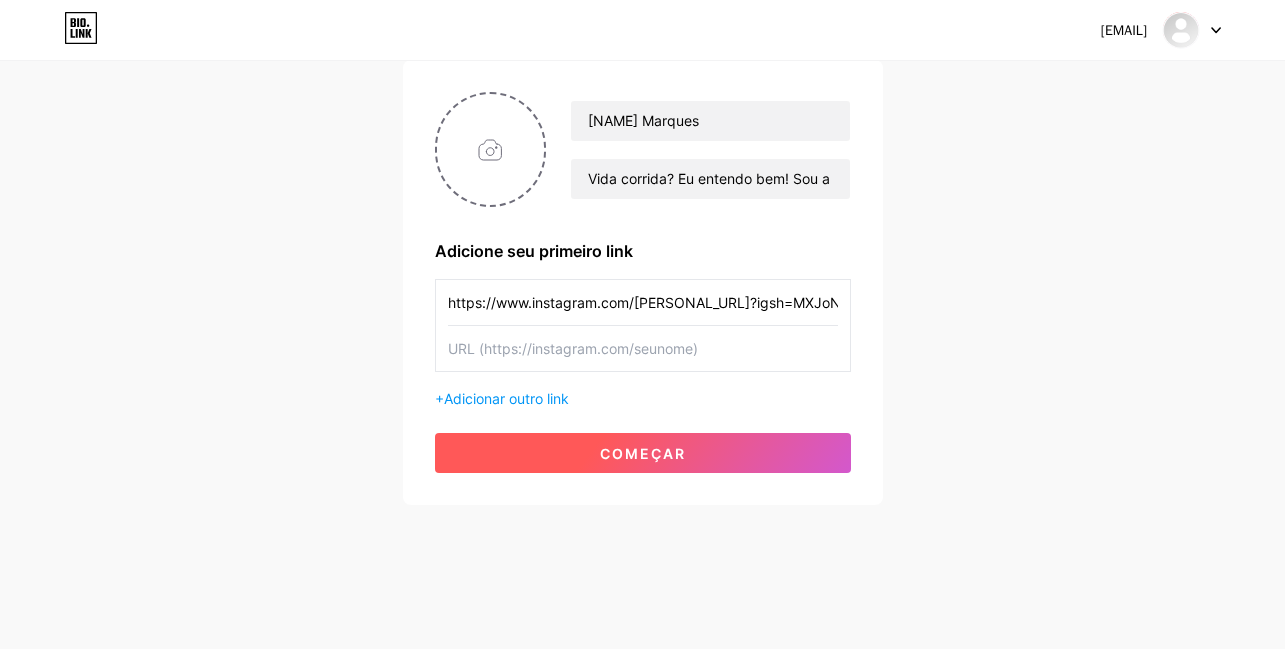scroll, scrollTop: 0, scrollLeft: 282, axis: horizontal 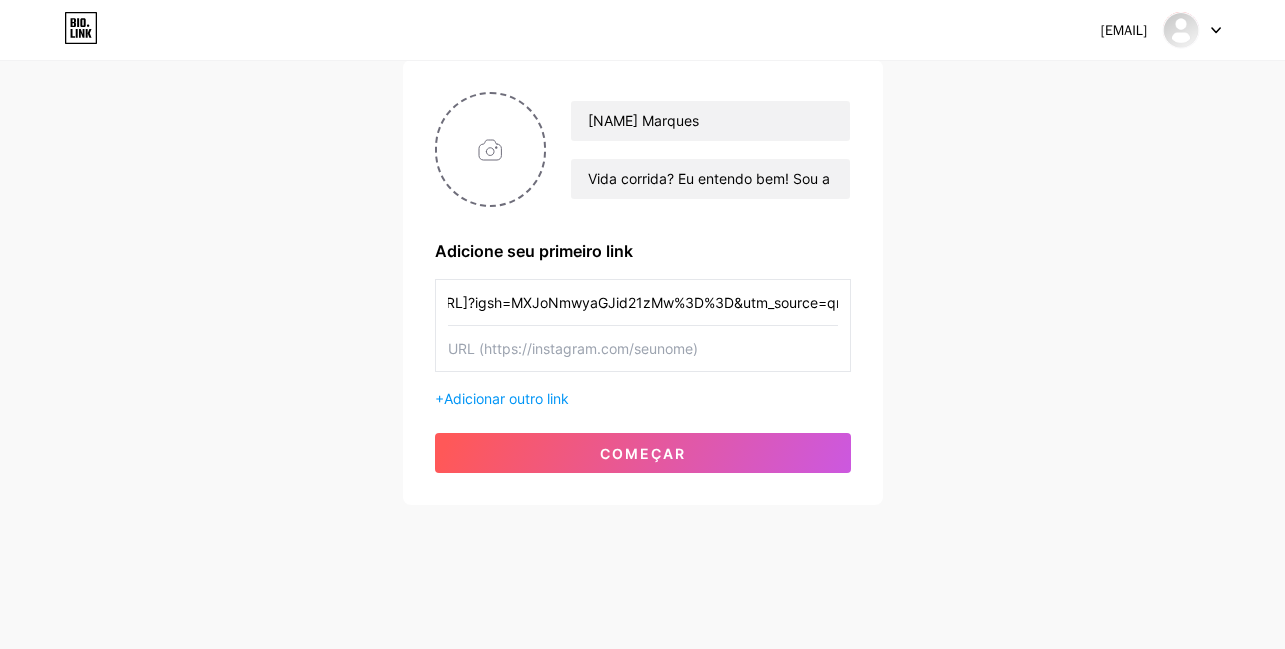 type on "https://www.instagram.com/[PERSONAL_URL]?igsh=MXJoNmwyaGJid21zMw%3D%3D&utm_source=qr" 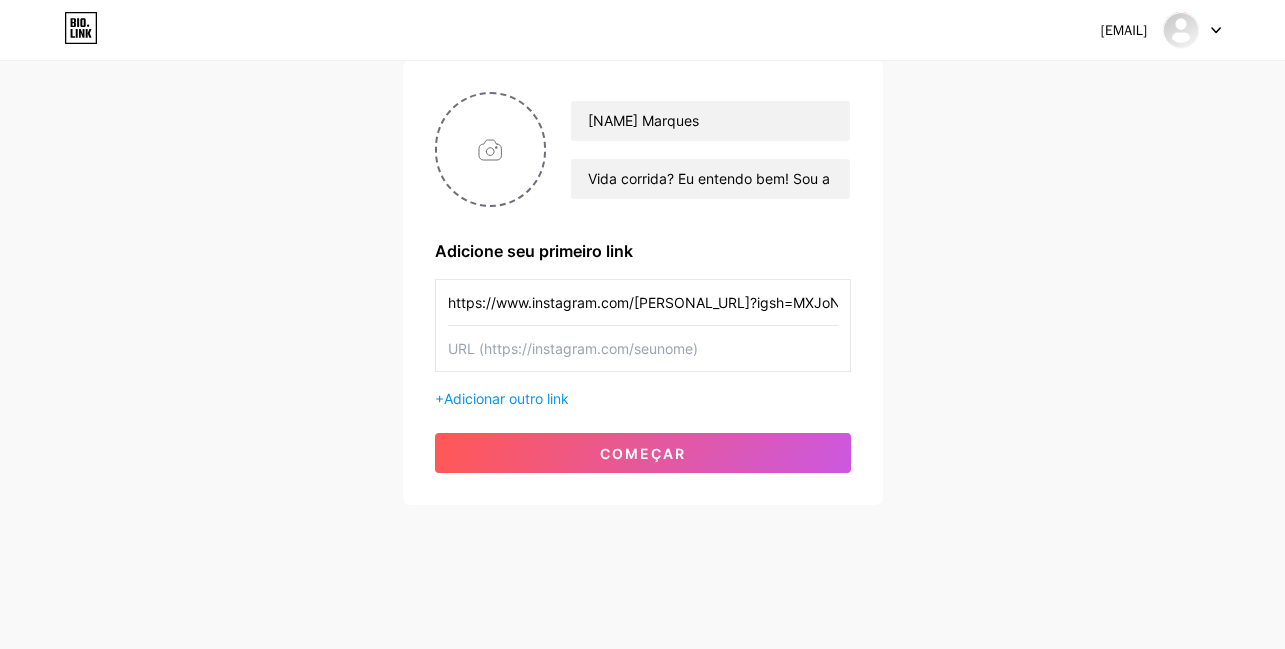 click at bounding box center (643, 348) 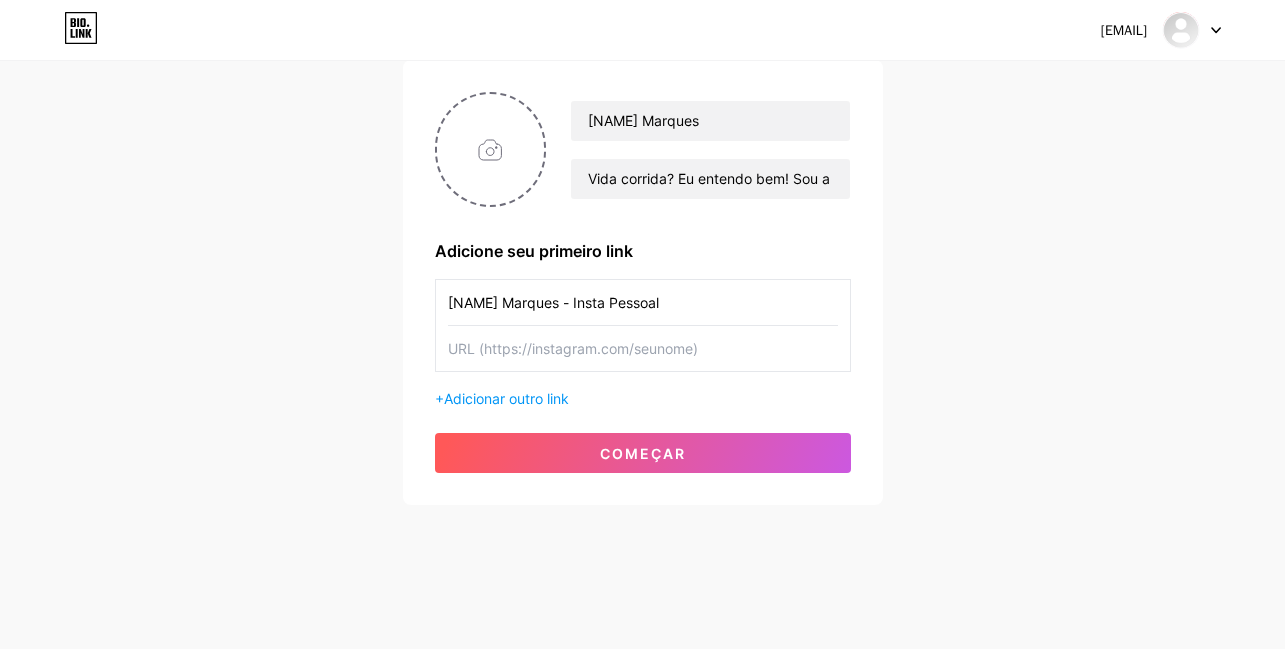 type on "[NAME] Marques - Insta Pessoal" 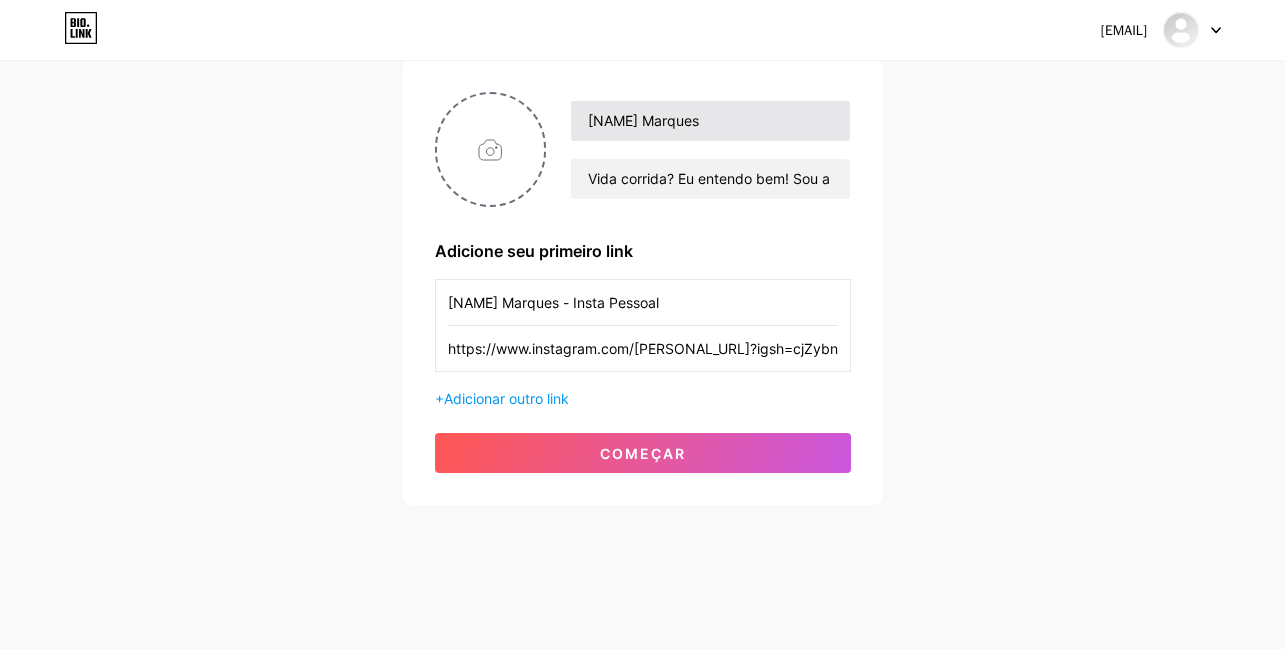 scroll, scrollTop: 0, scrollLeft: 61, axis: horizontal 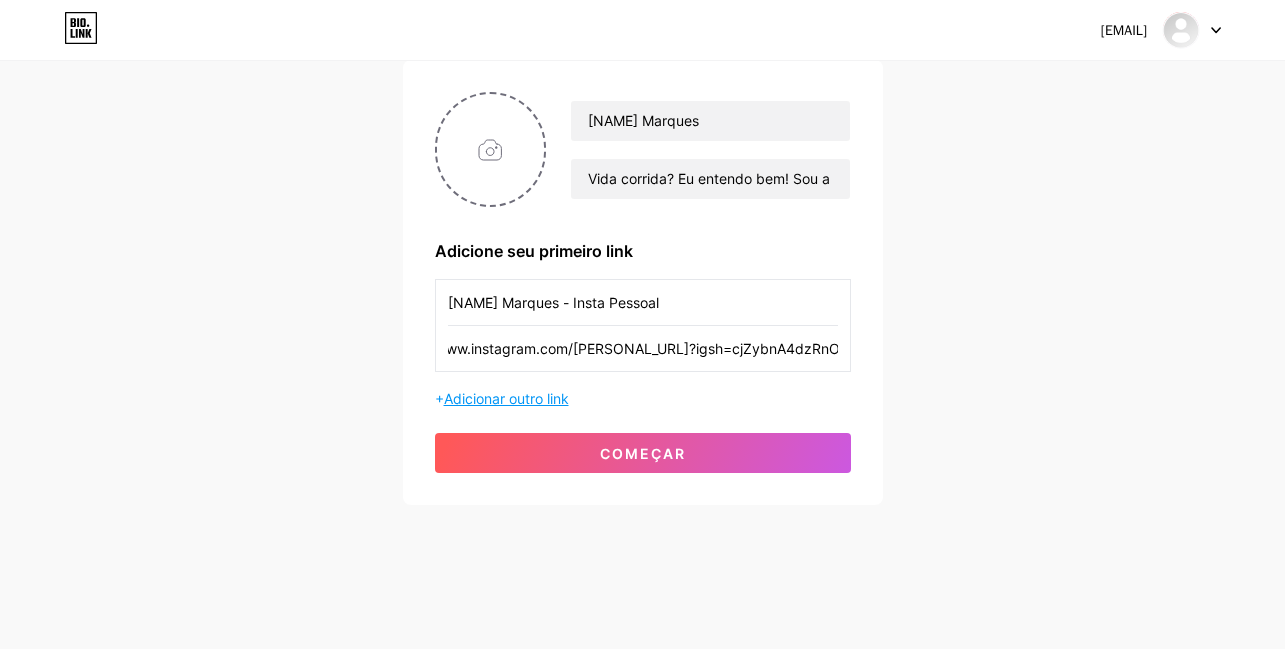 type on "https://www.instagram.com/[PERSONAL_URL]?igsh=cjZybnA4dzRnOXJx" 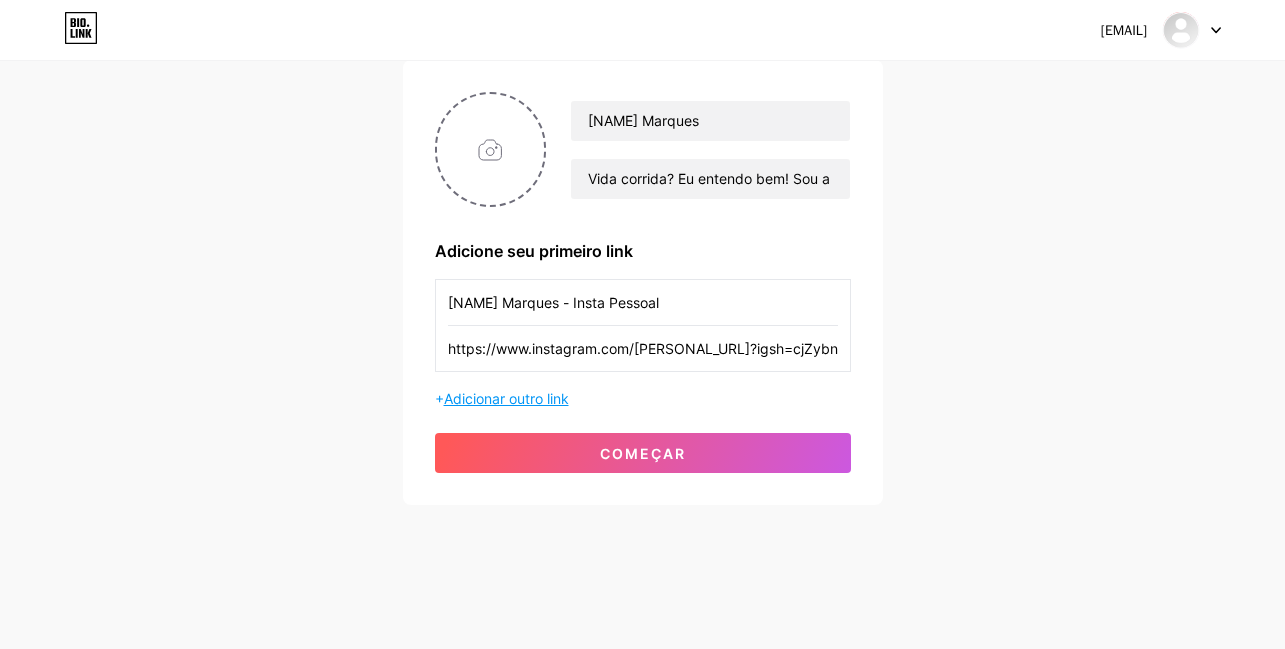 click on "Adicionar outro link" at bounding box center (506, 398) 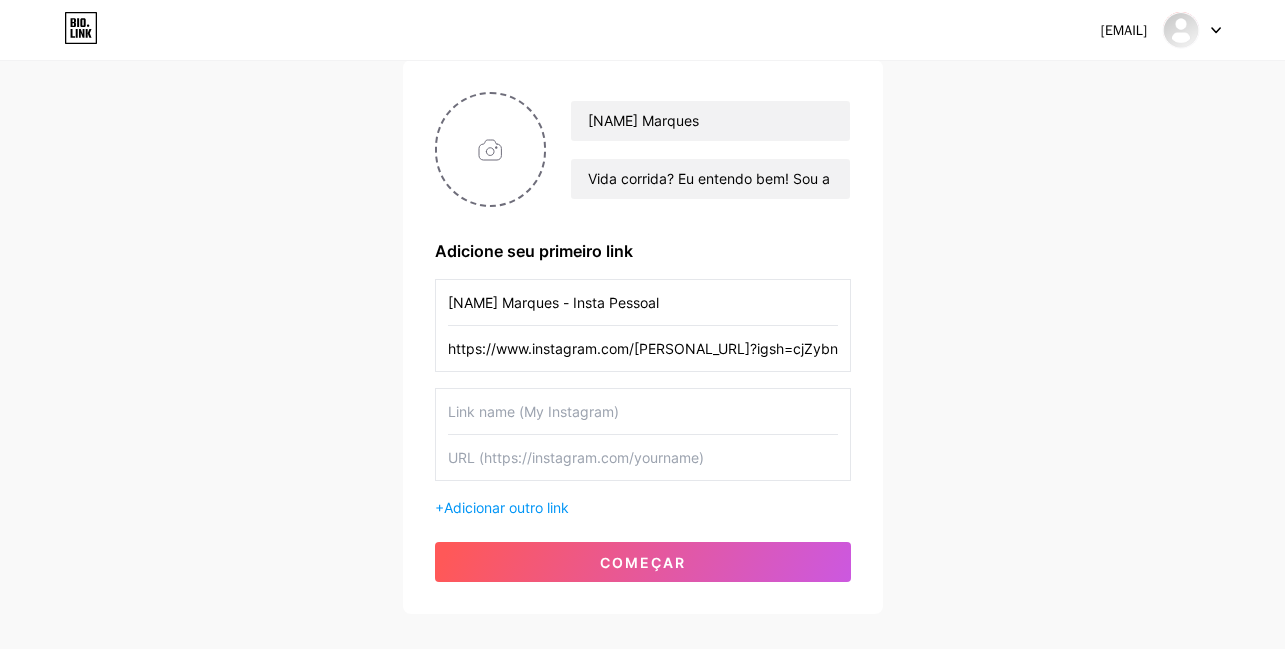 click at bounding box center [643, 411] 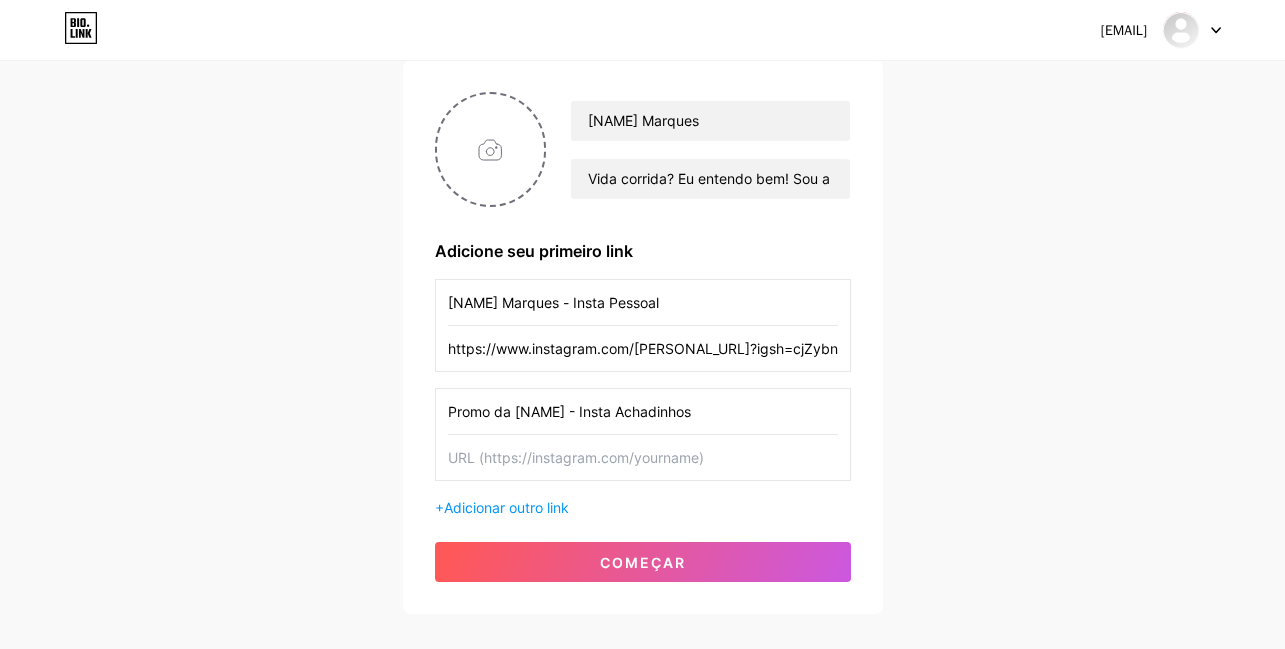 type on "Promo da [NAME] - Insta Achadinhos" 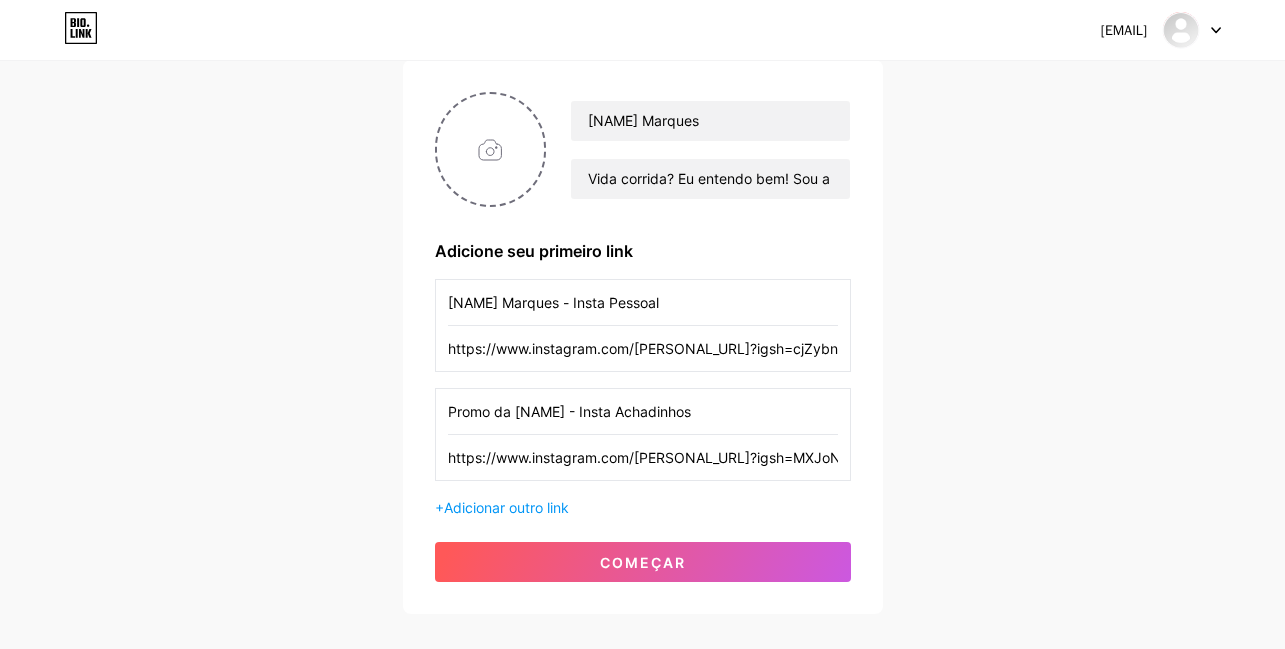 scroll, scrollTop: 0, scrollLeft: 282, axis: horizontal 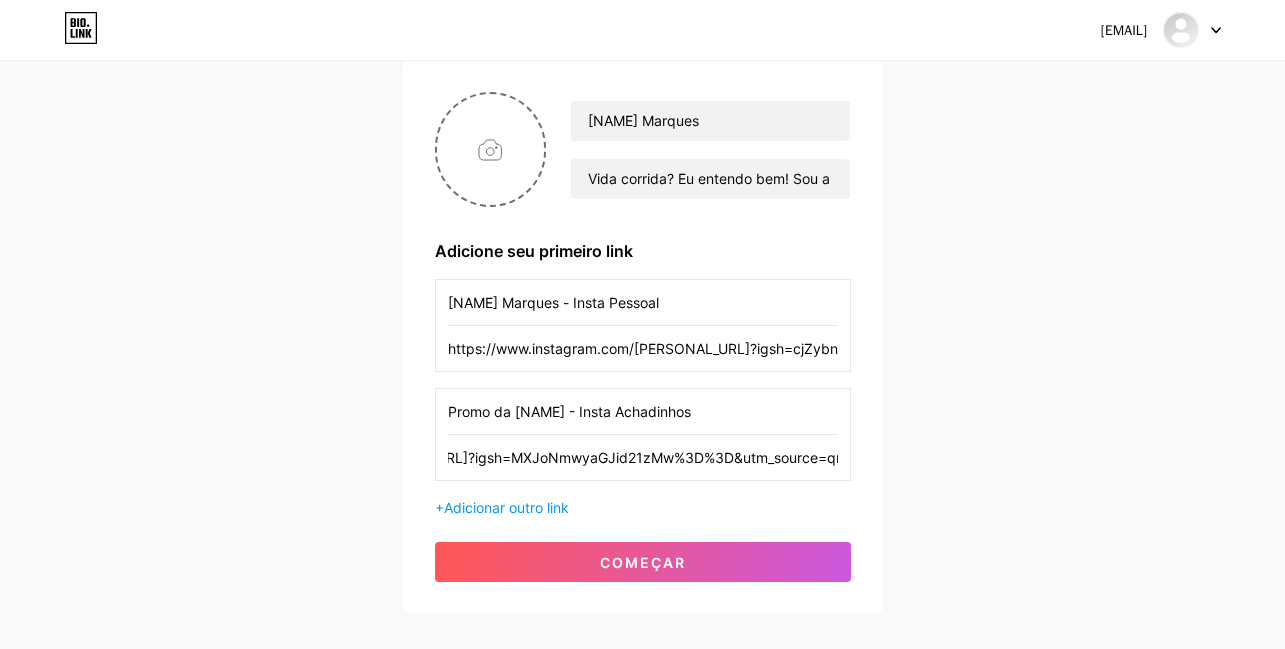 type on "https://www.instagram.com/[PERSONAL_URL]?igsh=MXJoNmwyaGJid21zMw%3D%3D&utm_source=qr" 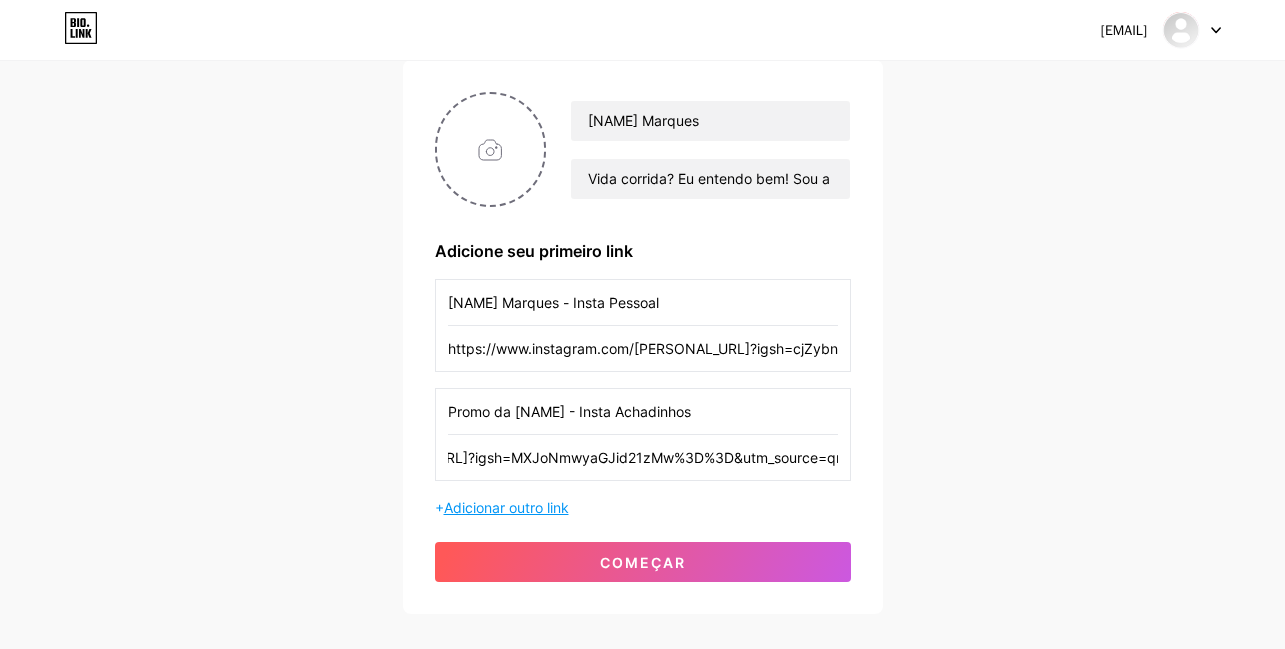 scroll, scrollTop: 0, scrollLeft: 0, axis: both 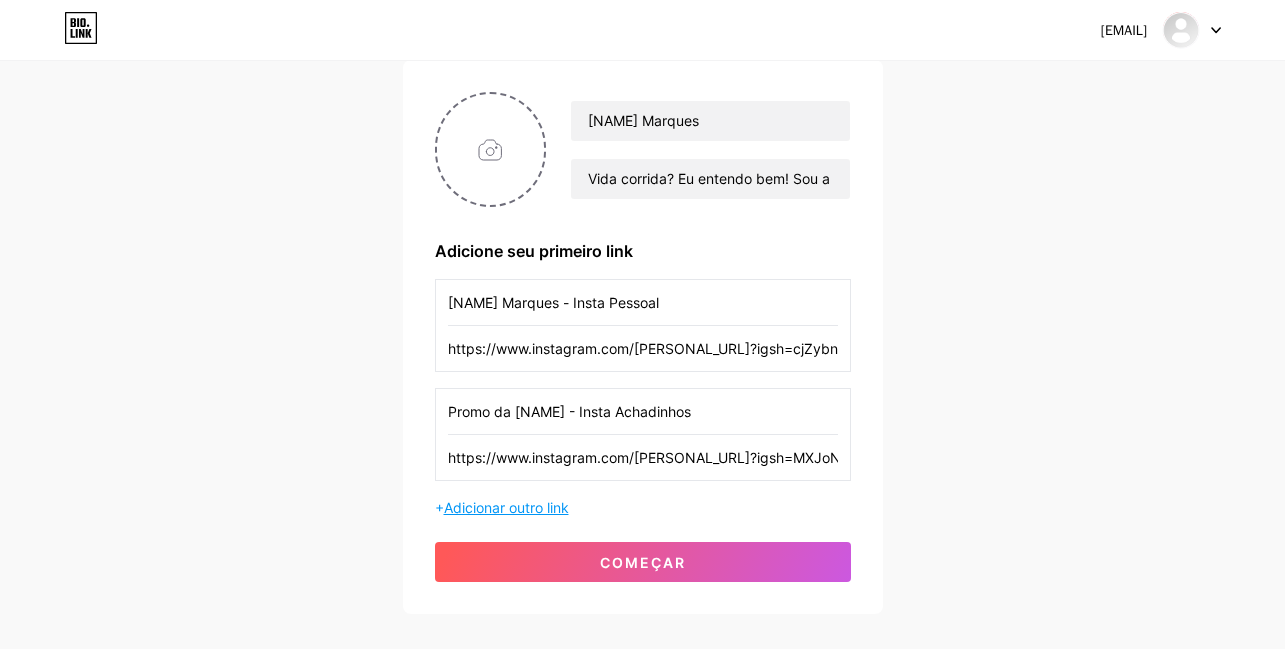 click on "+  Adicionar outro link" at bounding box center [643, 507] 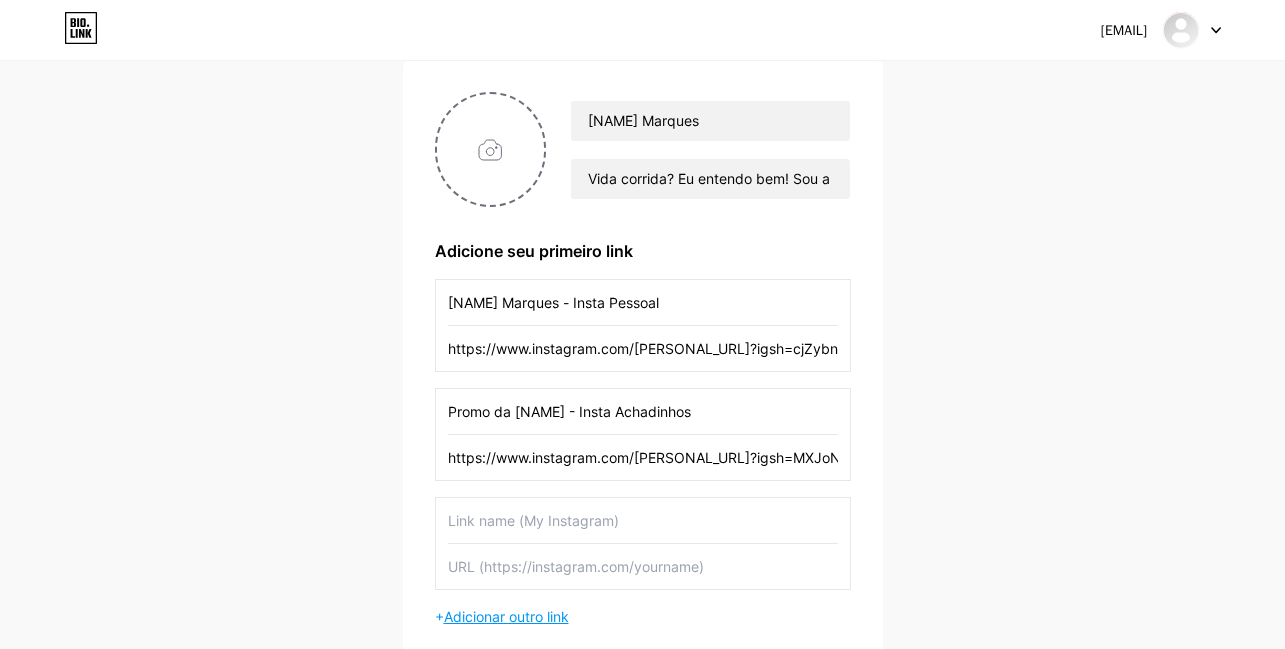 click at bounding box center [643, 520] 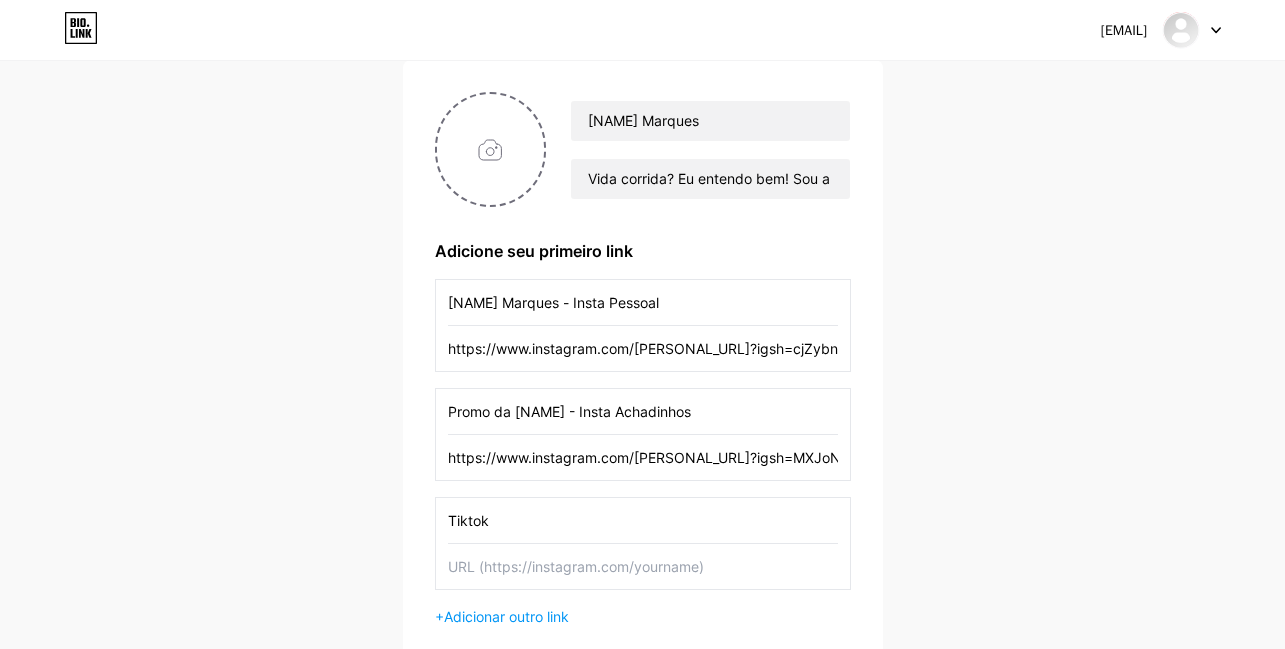 type on "Tiktok" 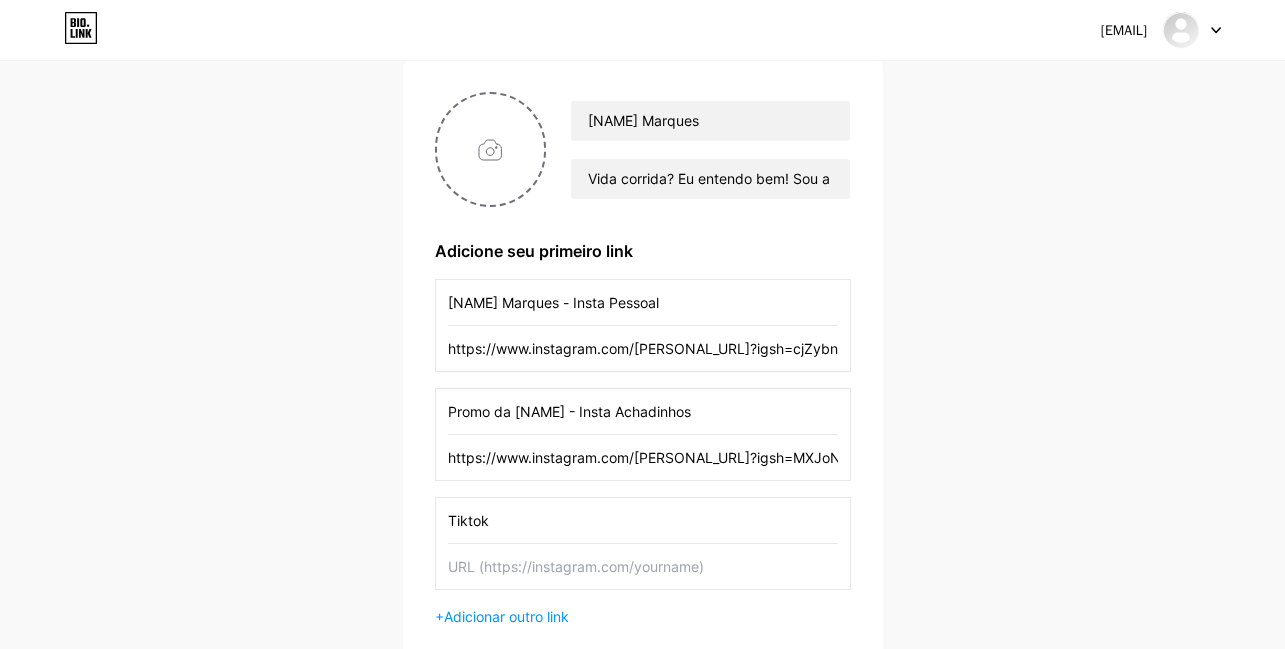 click at bounding box center (643, 566) 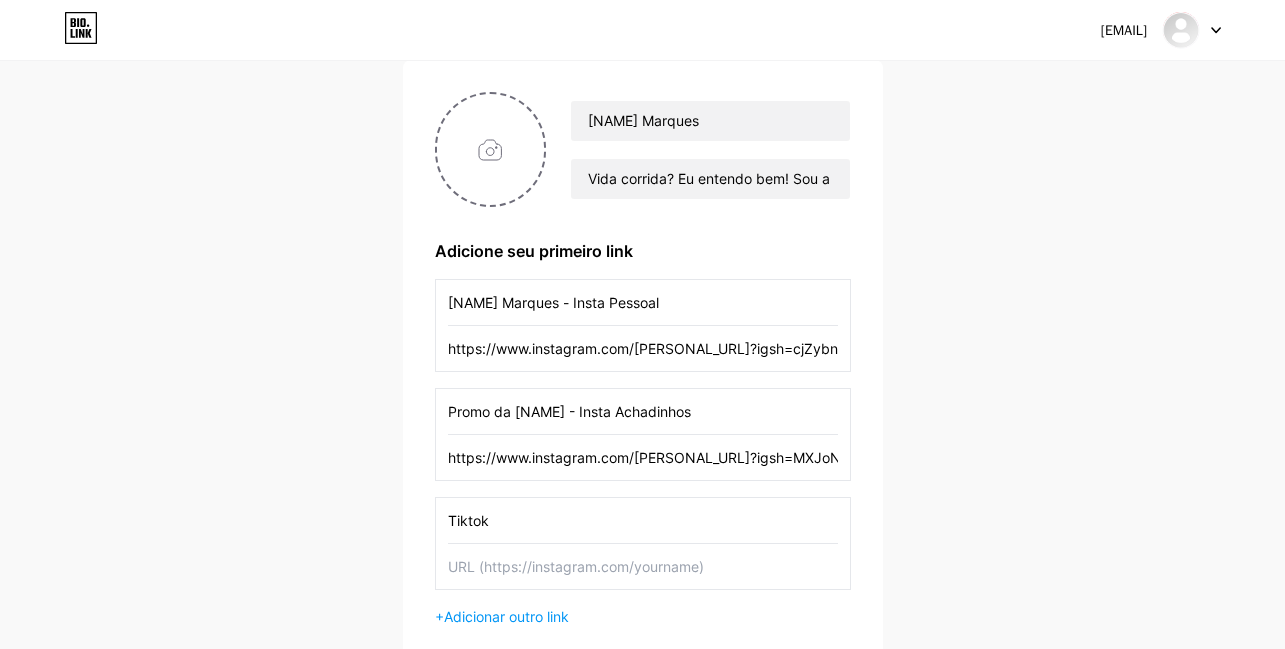 paste on "https://www.tiktok.com/@[PERSONAL_URL]?_t=ZM-8ycuqw5Yl5J&_r=1" 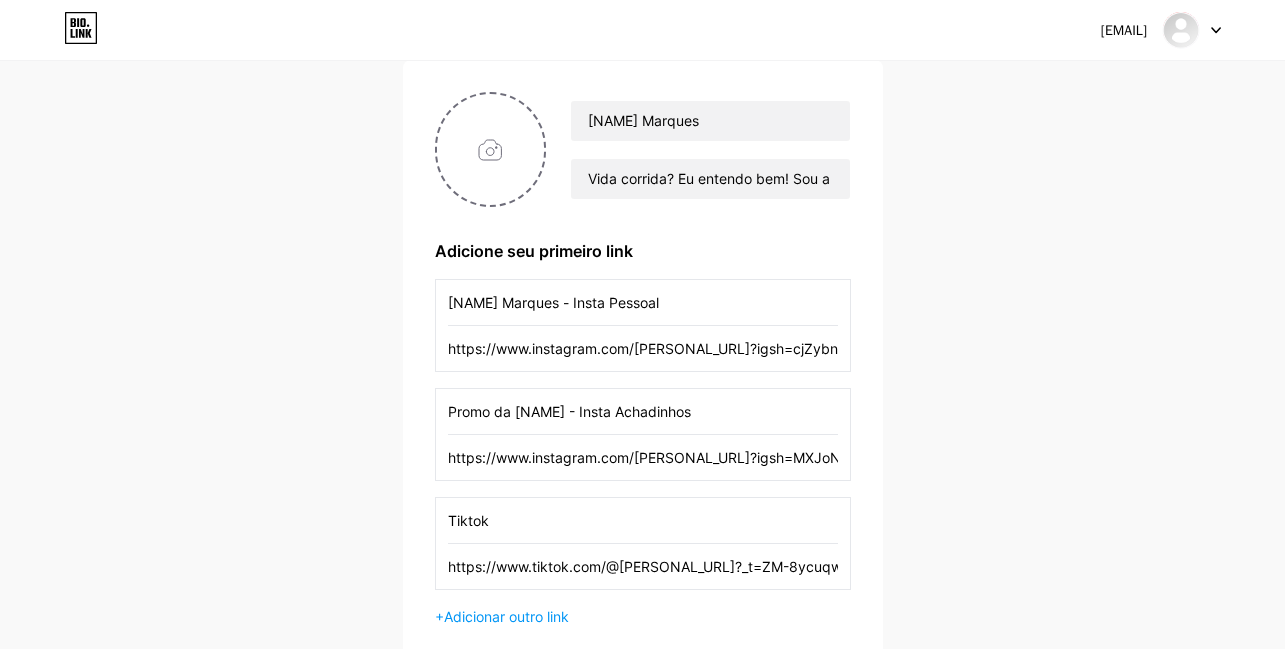scroll, scrollTop: 0, scrollLeft: 44, axis: horizontal 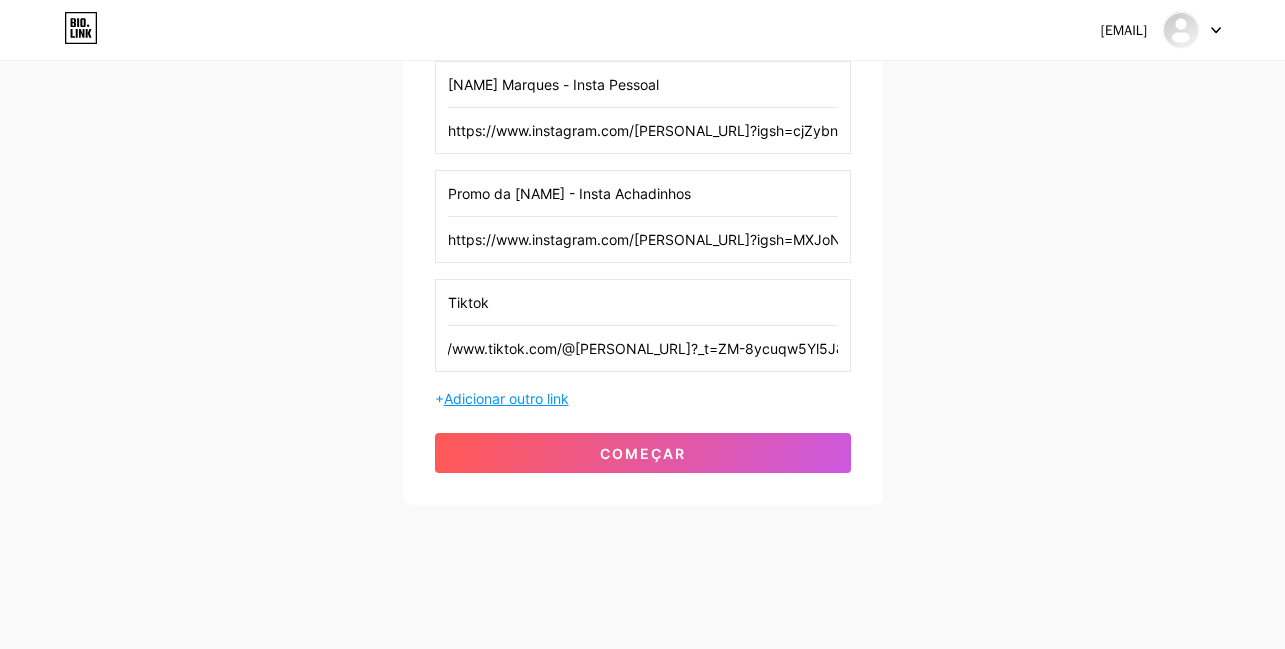 type on "https://www.tiktok.com/@[PERSONAL_URL]?_t=ZM-8ycuqw5Yl5J&_r=1" 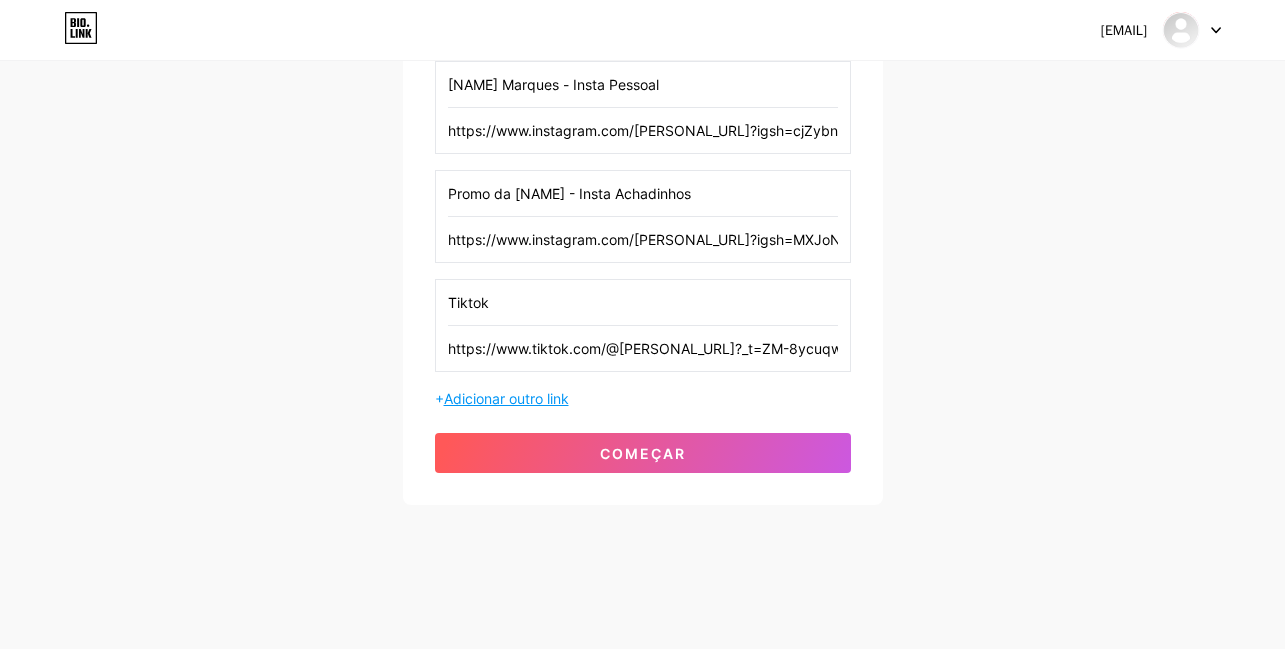 click on "Adicionar outro link" at bounding box center (506, 398) 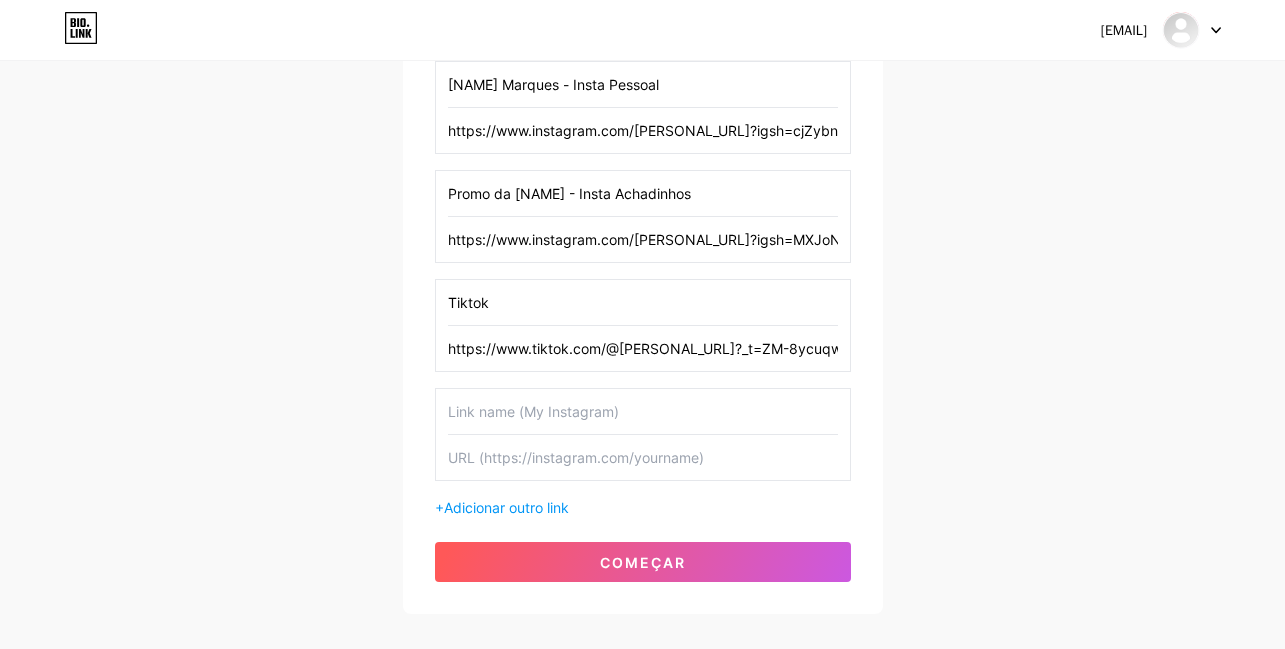 click at bounding box center [643, 411] 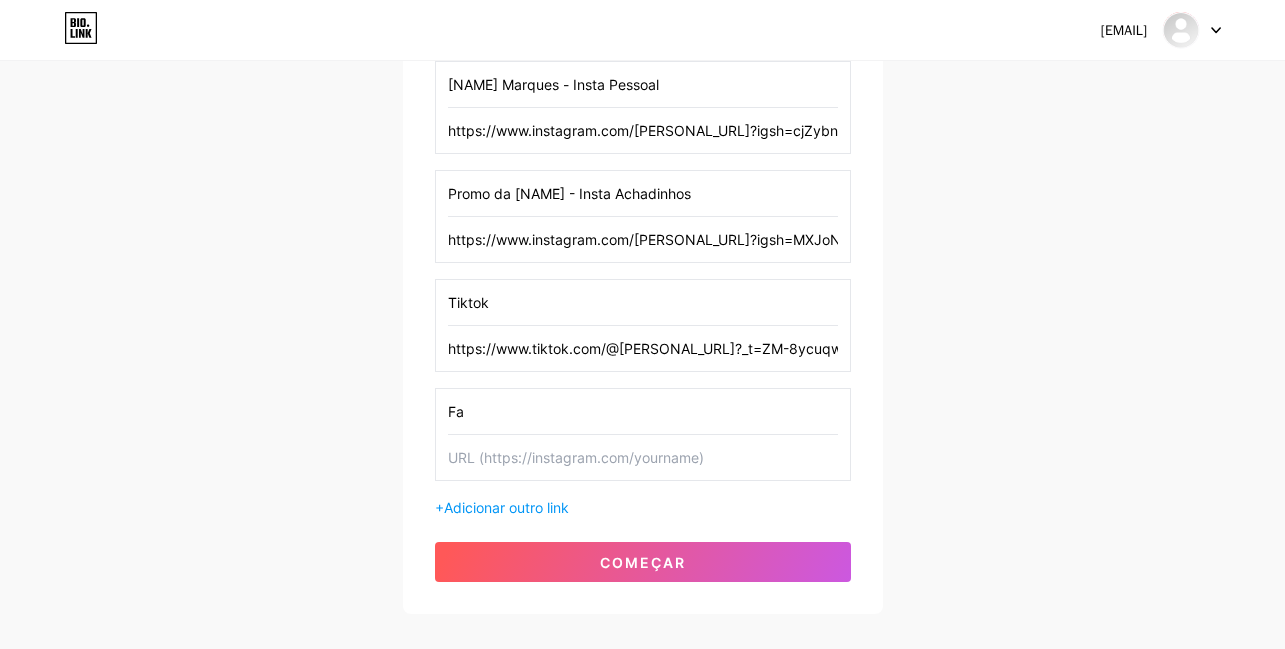 type on "F" 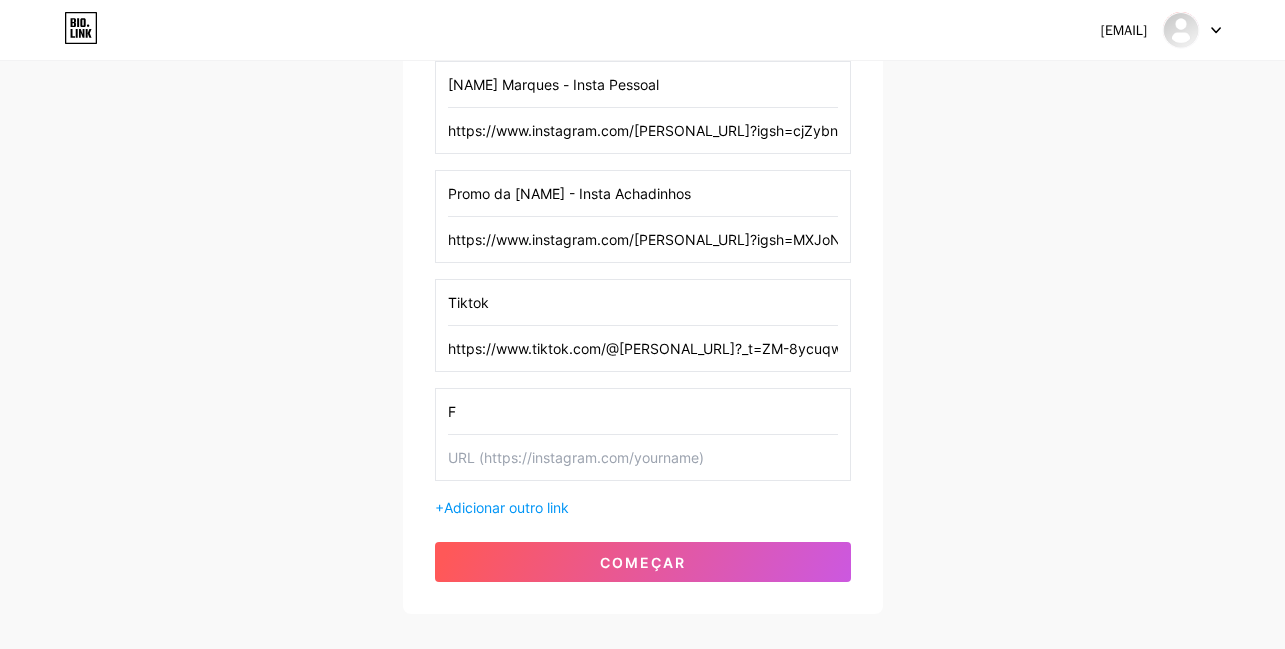 type 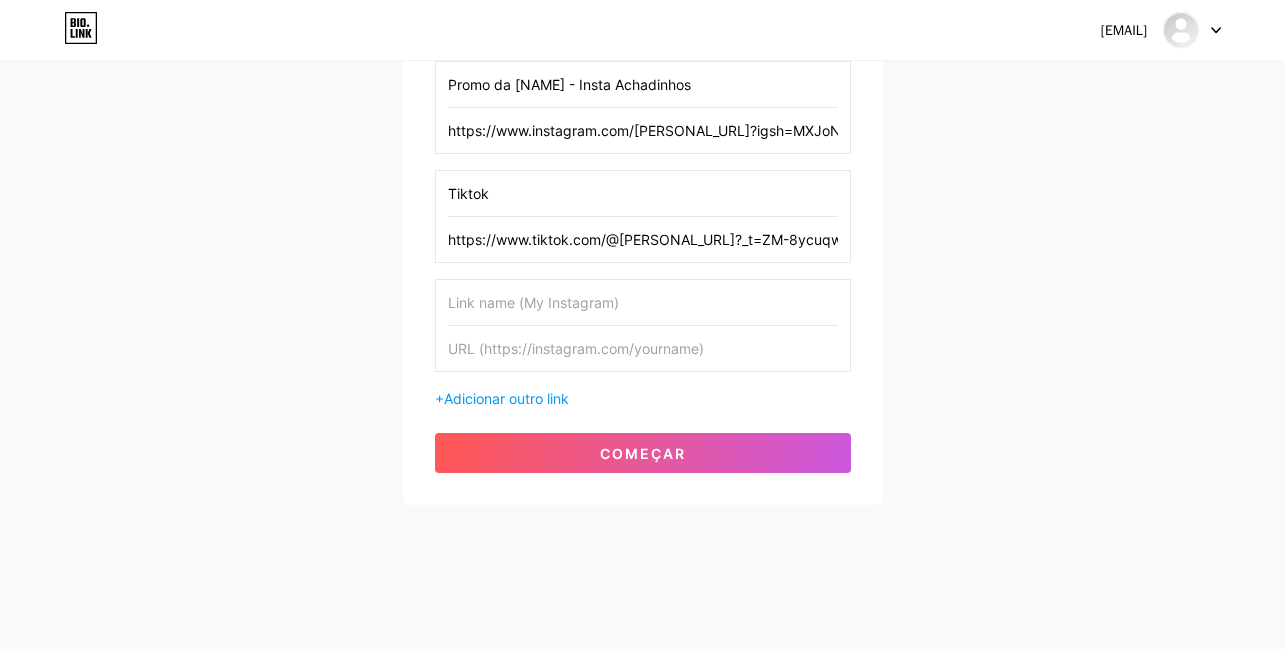 scroll, scrollTop: 0, scrollLeft: 0, axis: both 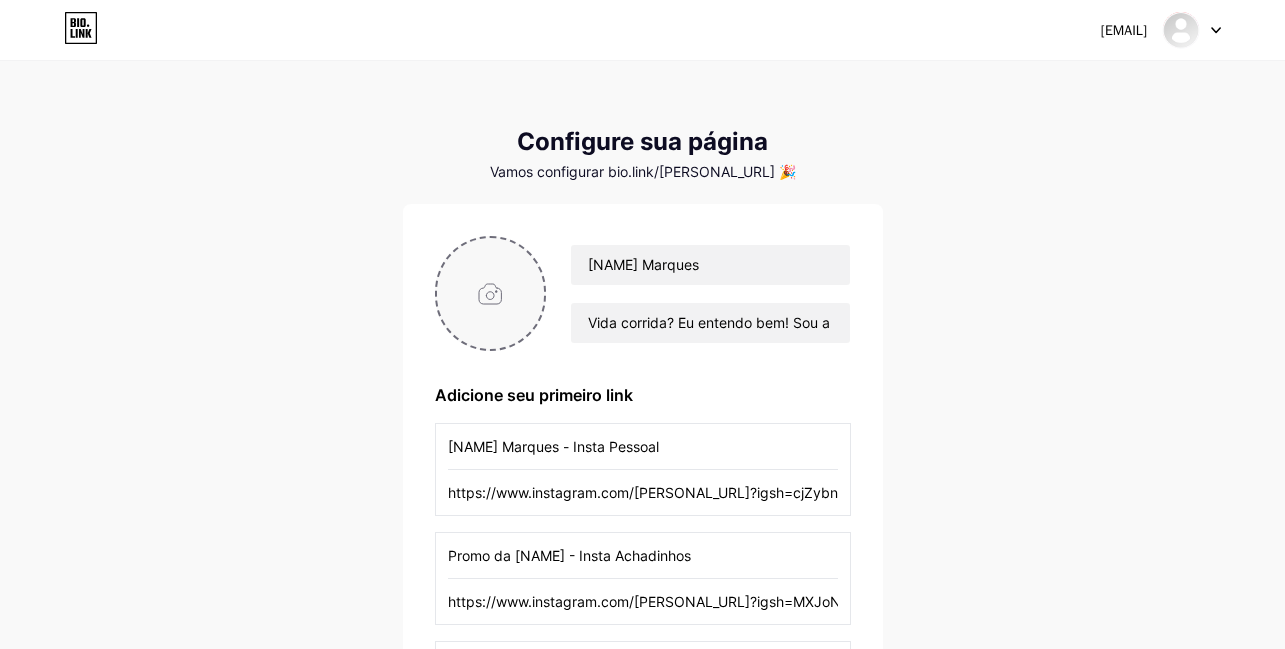 click at bounding box center (491, 293) 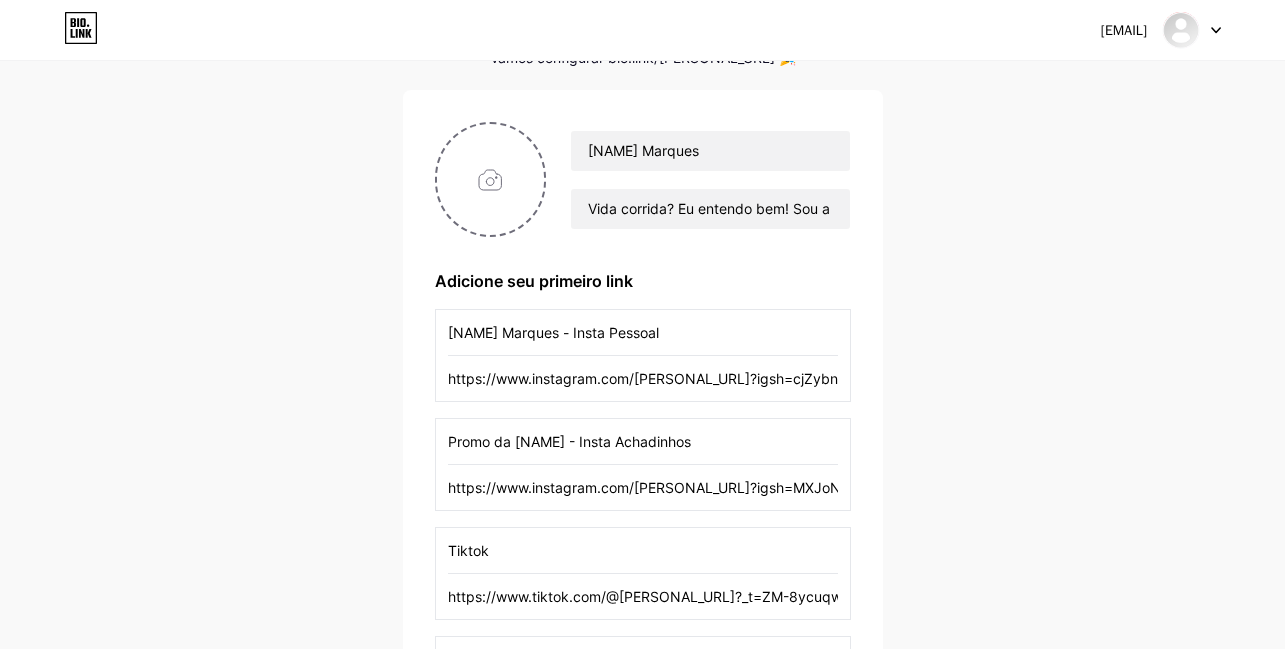 scroll, scrollTop: 0, scrollLeft: 0, axis: both 